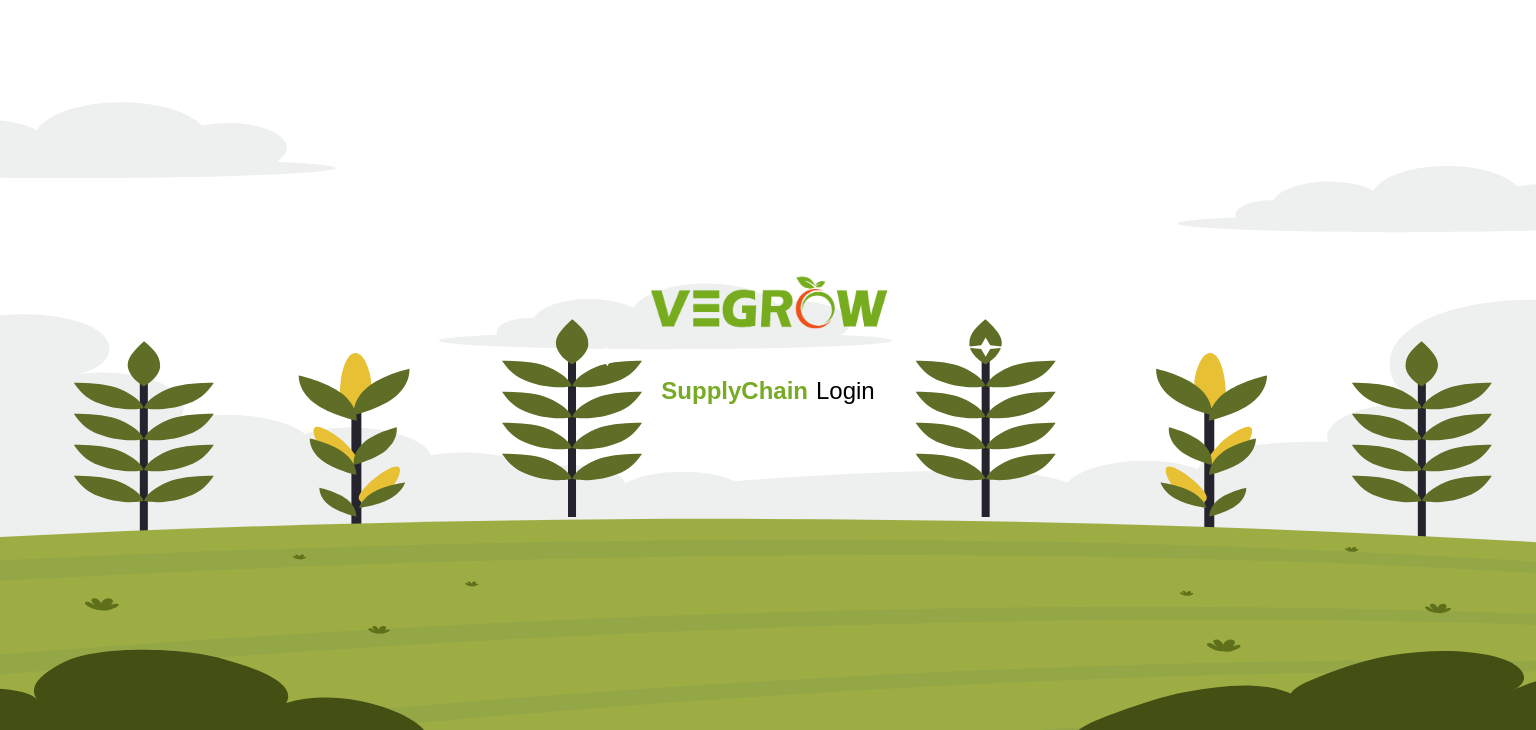scroll, scrollTop: 0, scrollLeft: 0, axis: both 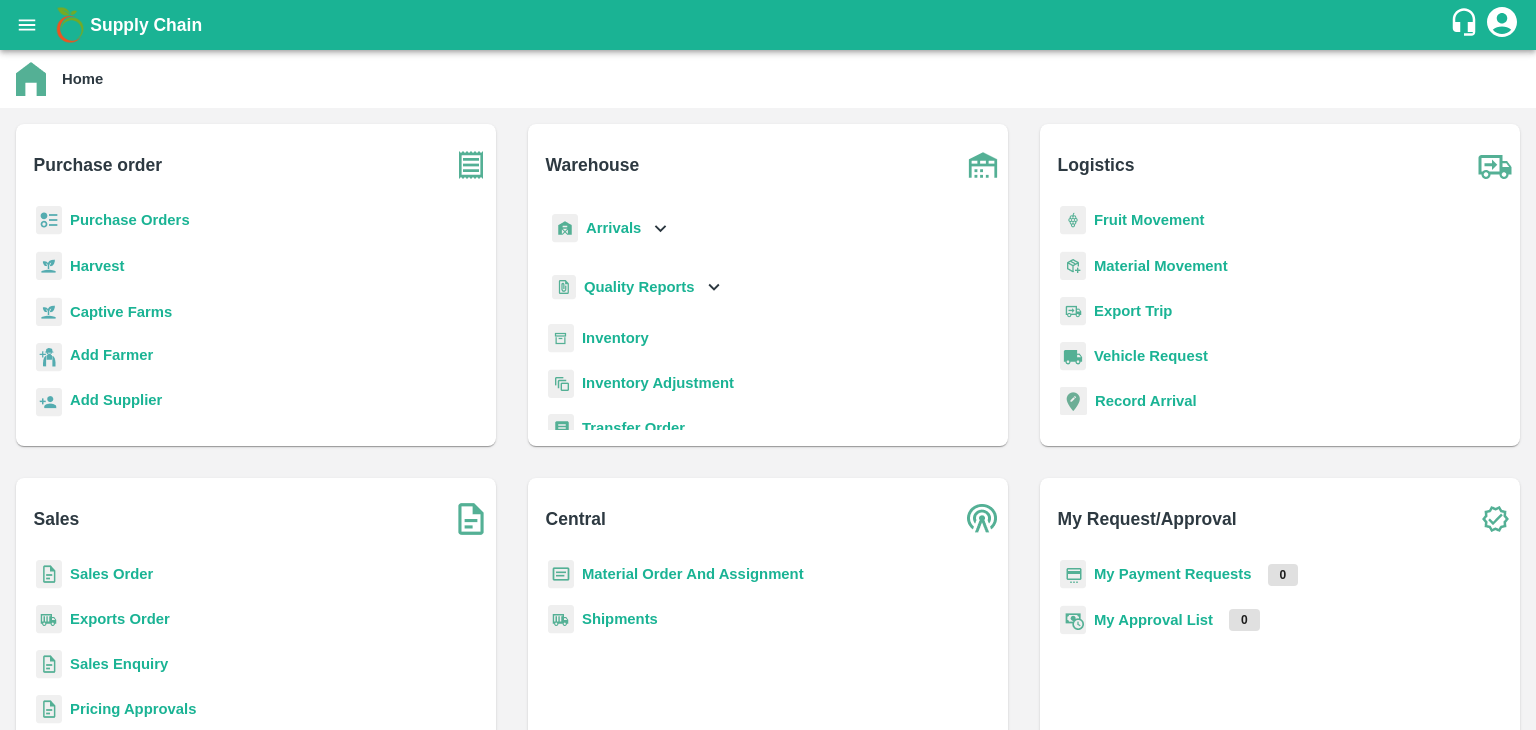 click on "Purchase Orders" at bounding box center (130, 220) 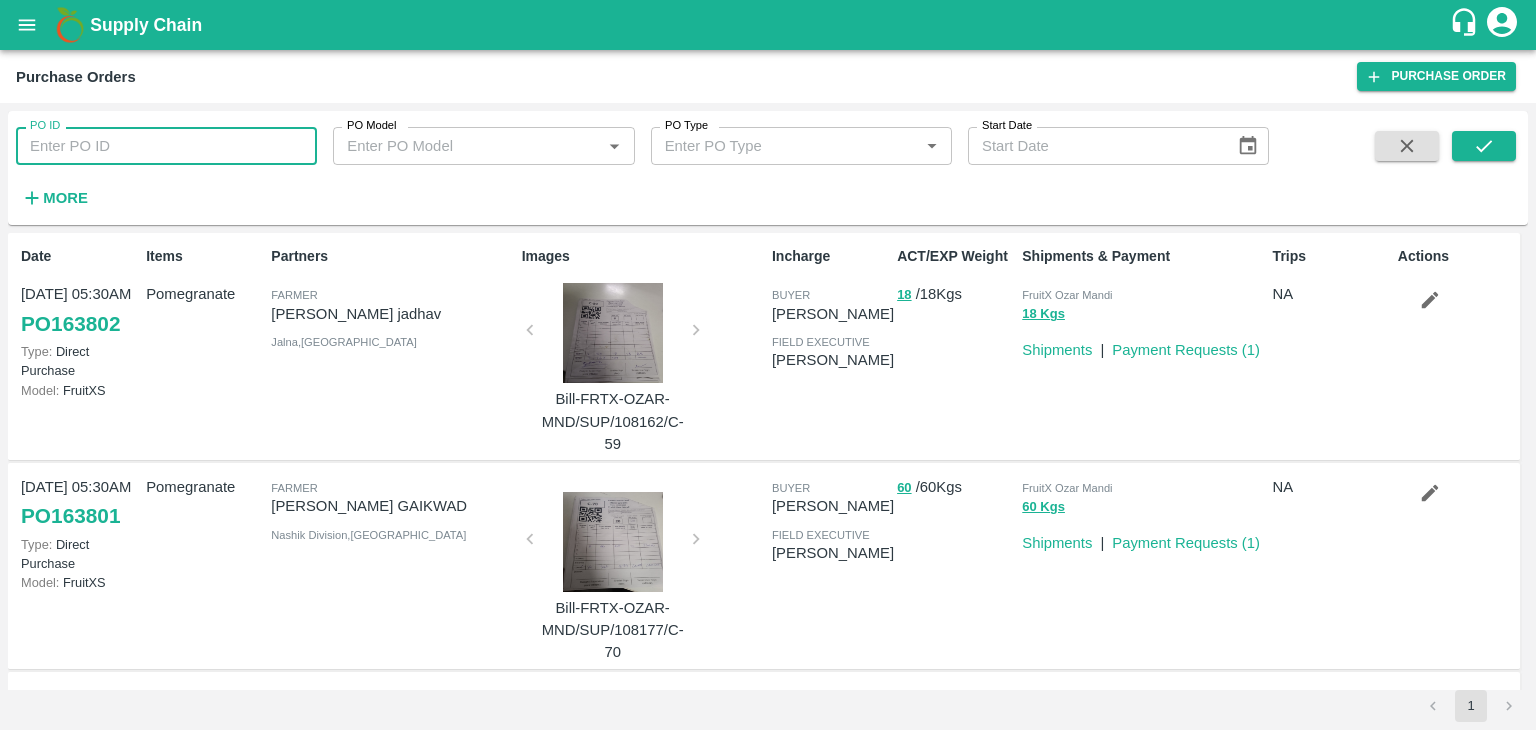 click on "PO ID" at bounding box center [166, 146] 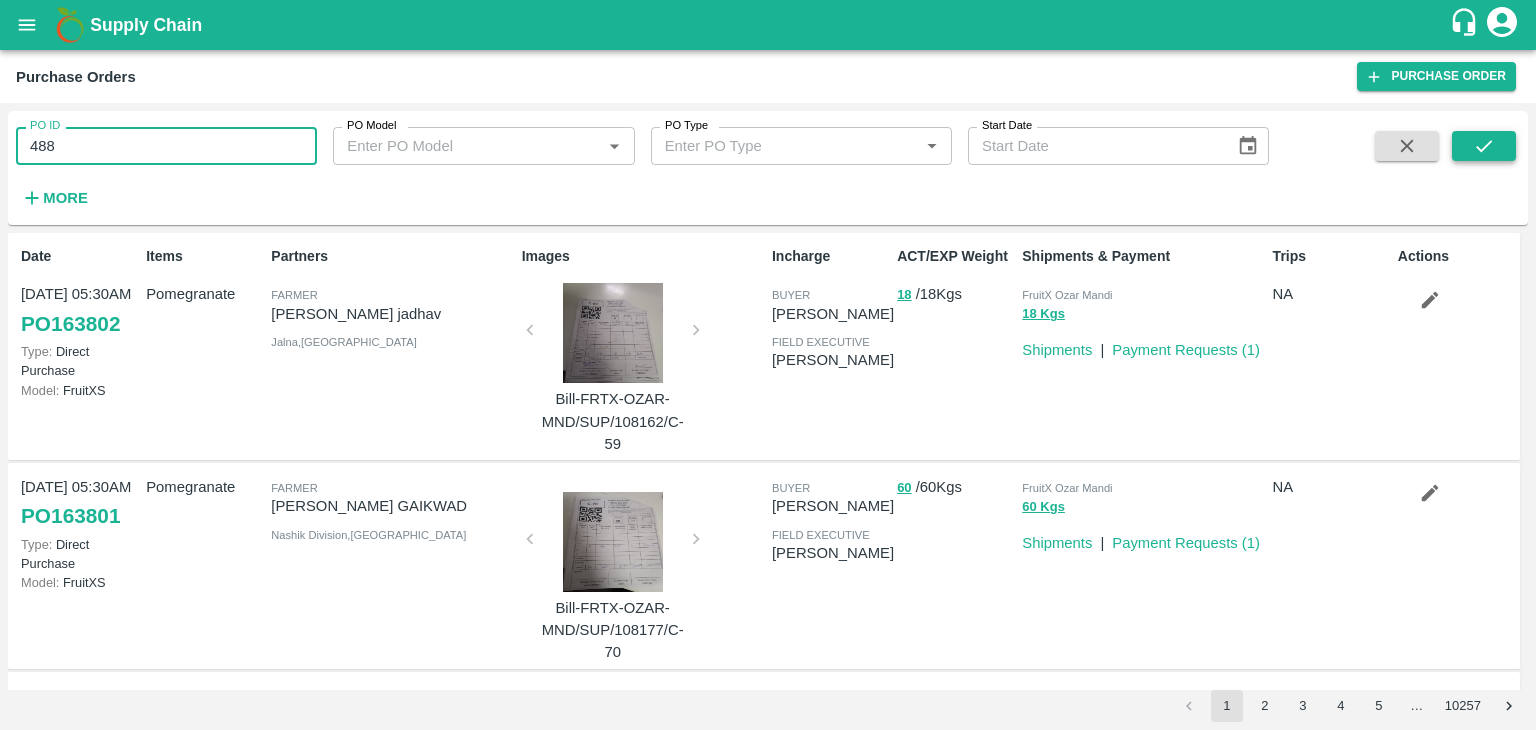 type on "488" 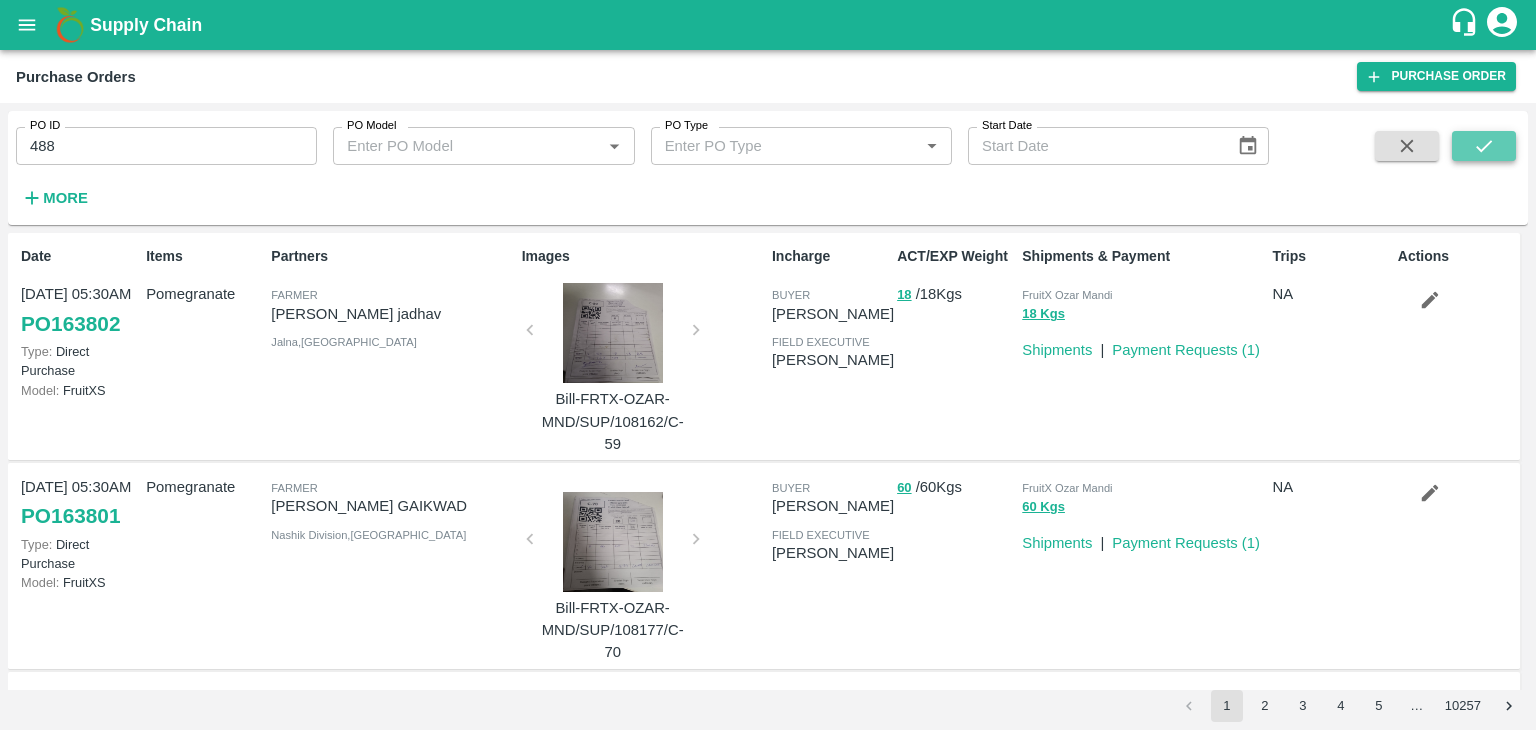 click 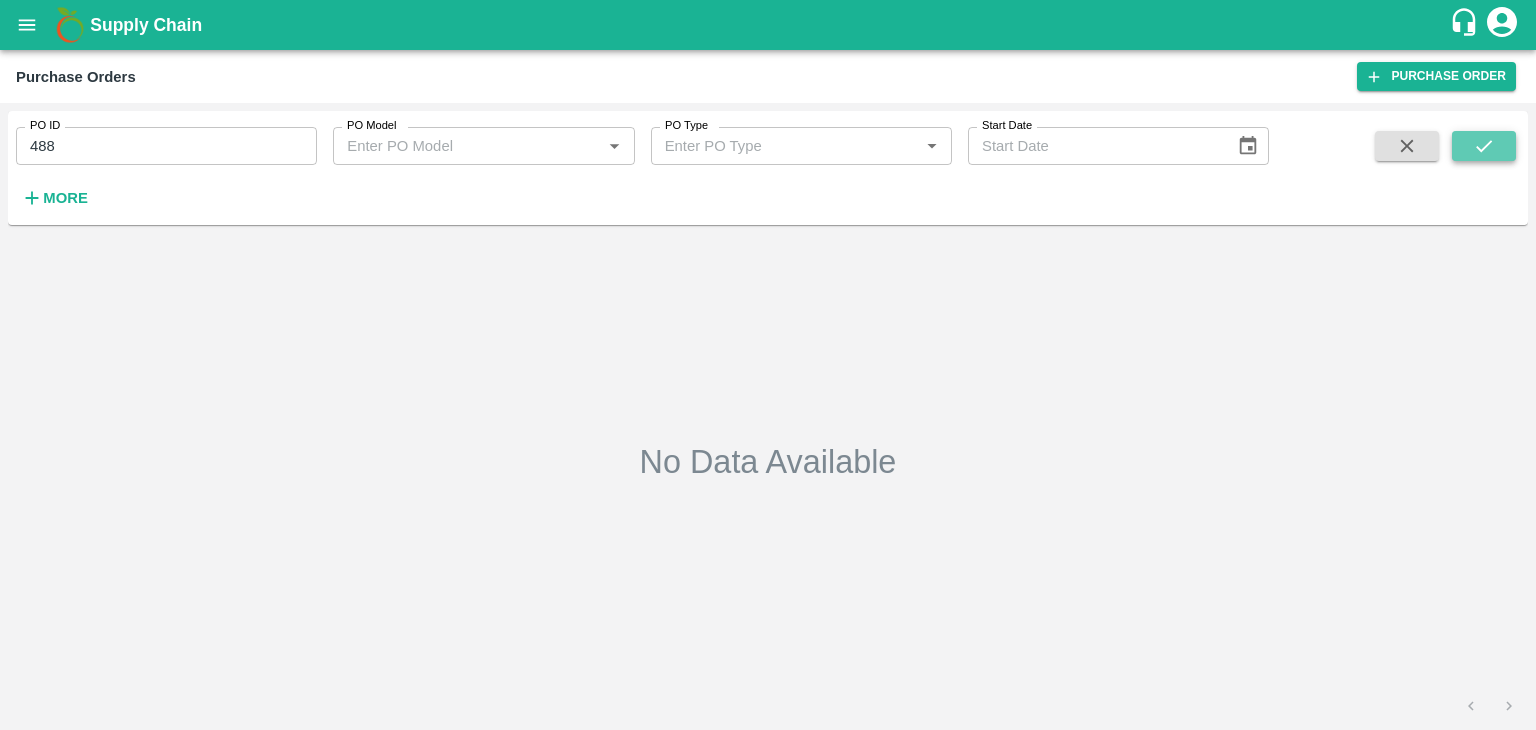 click 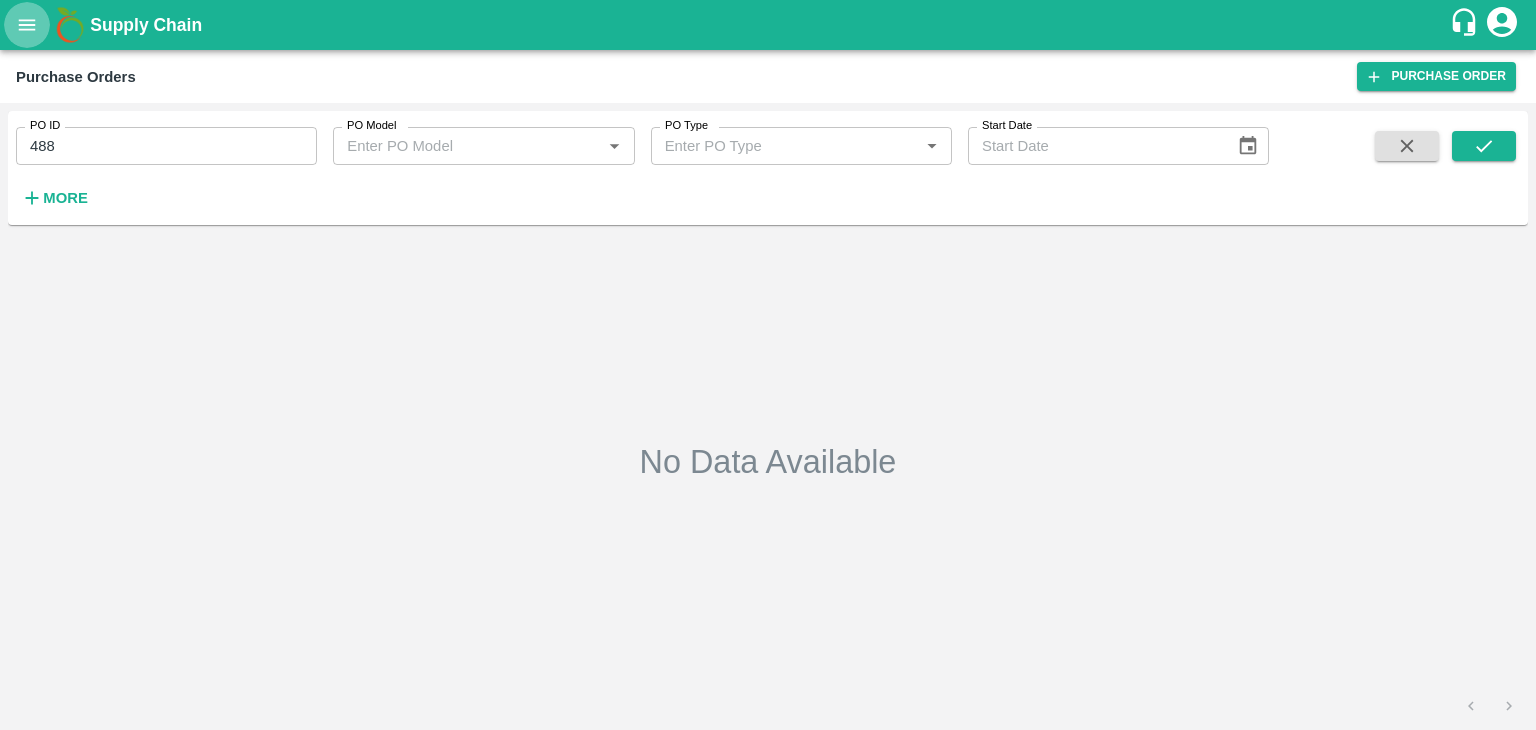 click 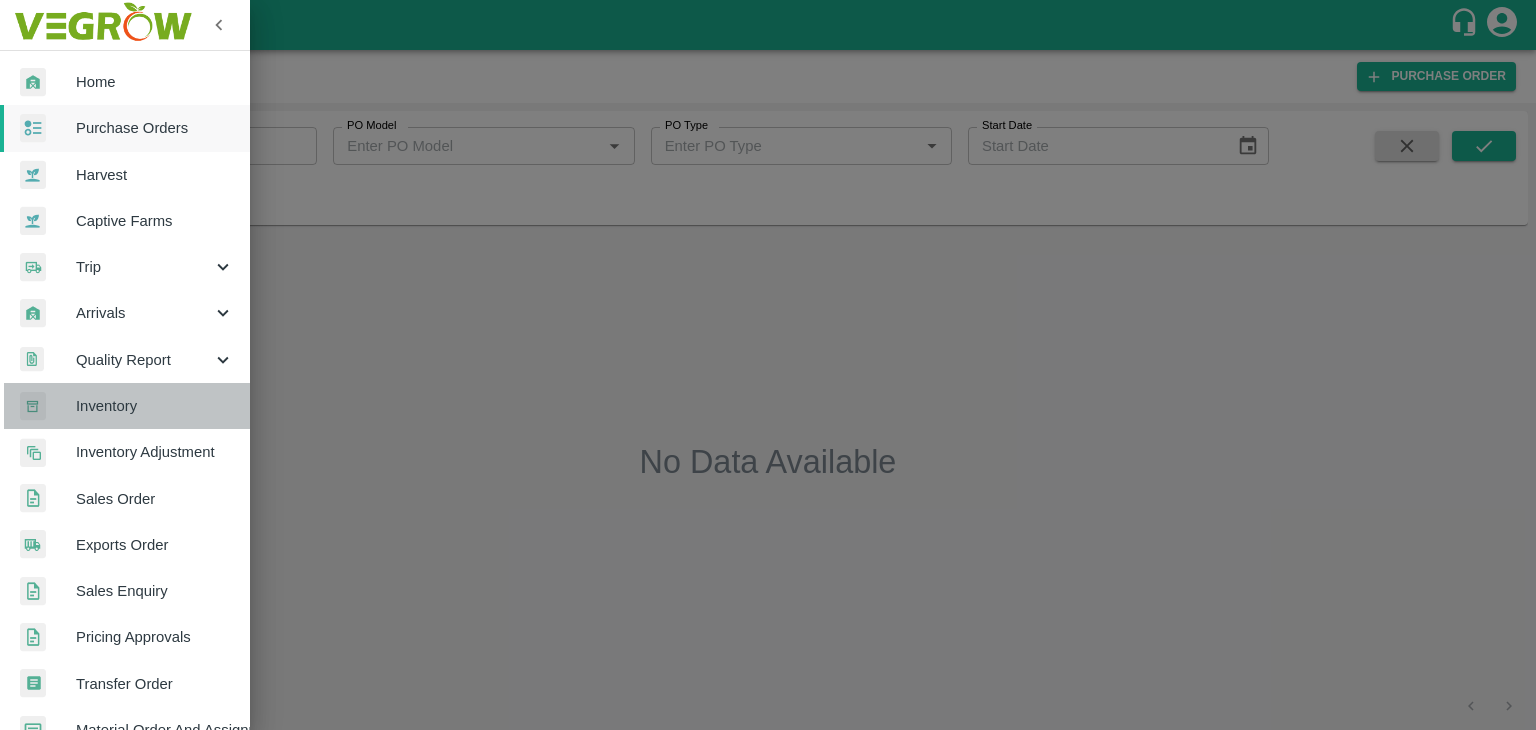 click on "Inventory" at bounding box center [155, 406] 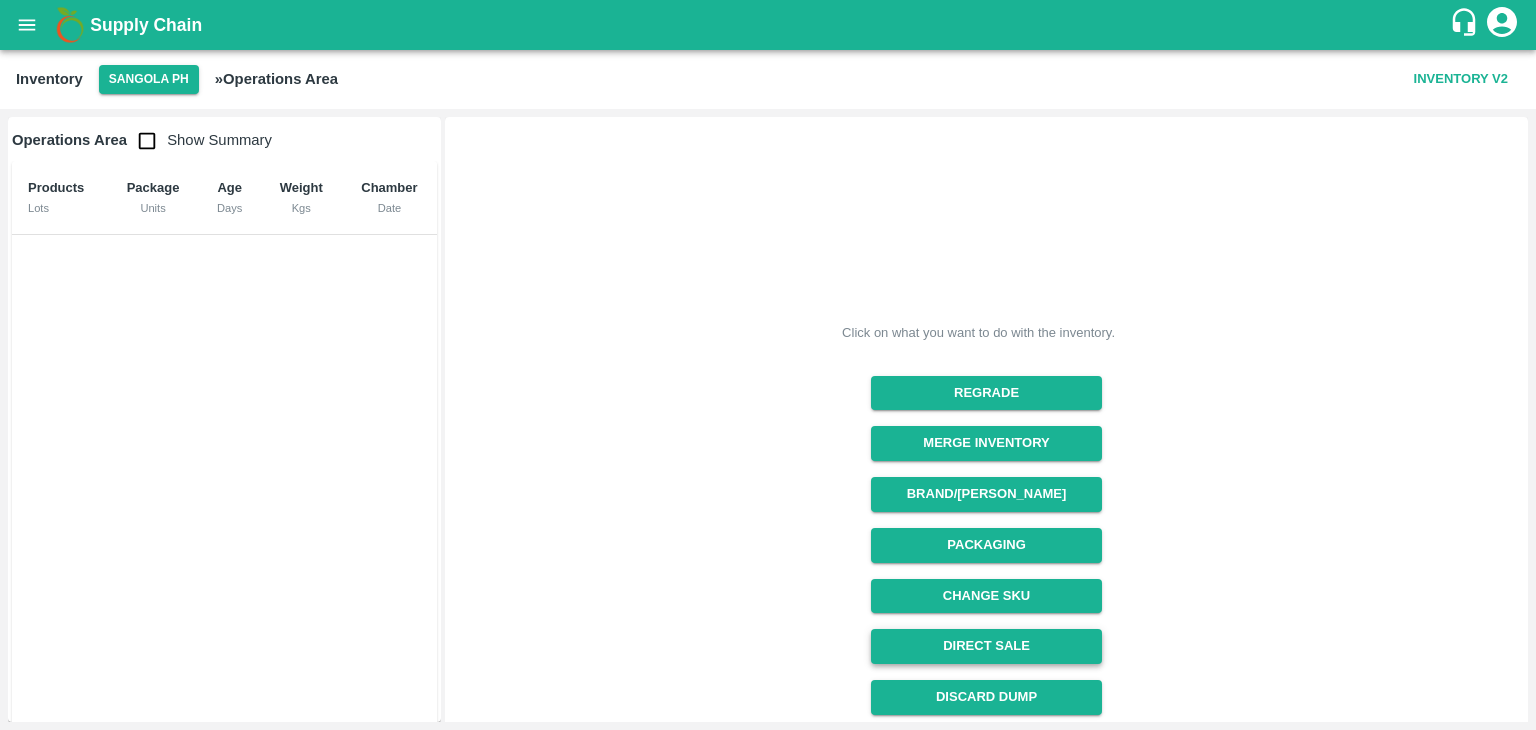 scroll, scrollTop: 205, scrollLeft: 0, axis: vertical 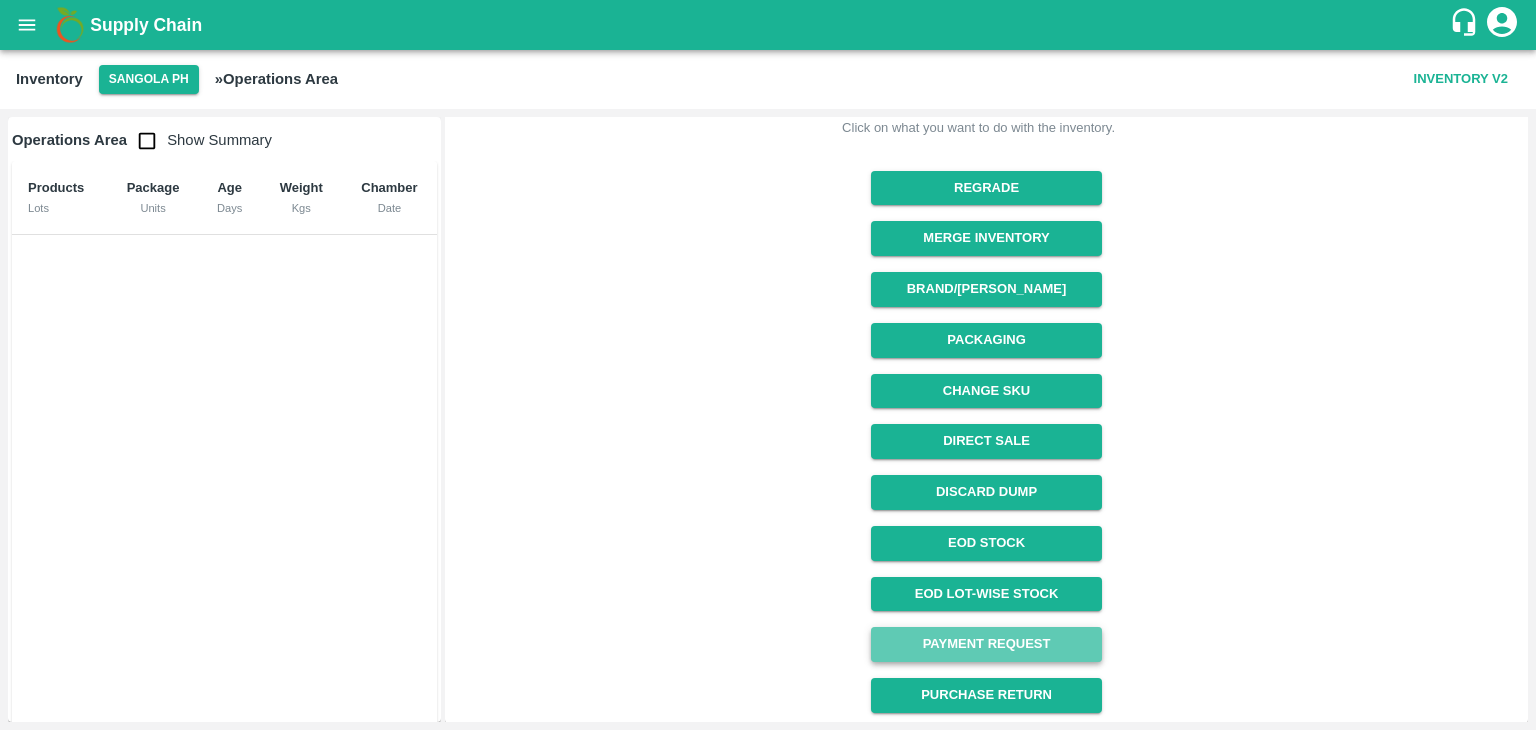 click on "Payment Request" at bounding box center (986, 644) 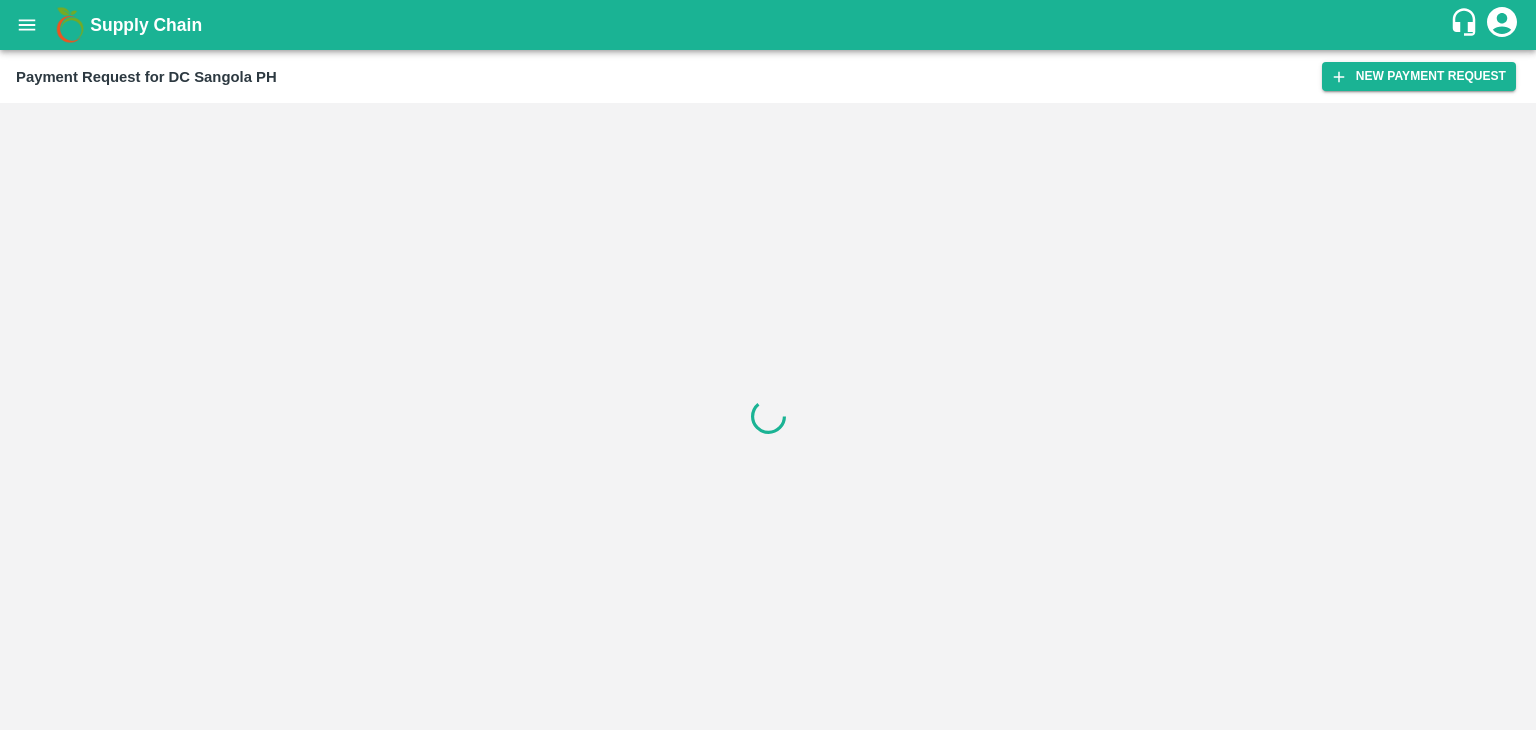 scroll, scrollTop: 0, scrollLeft: 0, axis: both 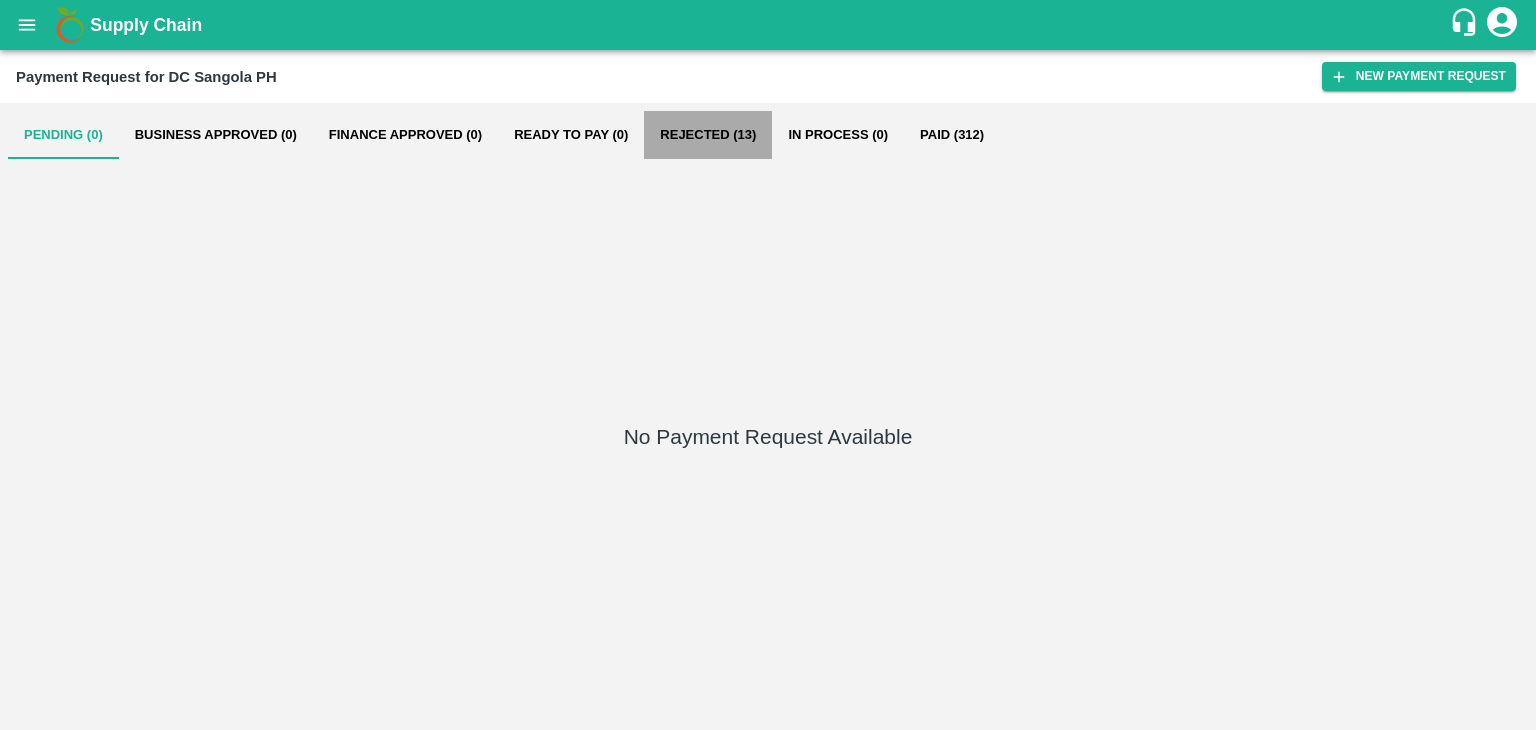 click on "Rejected (13)" at bounding box center (708, 135) 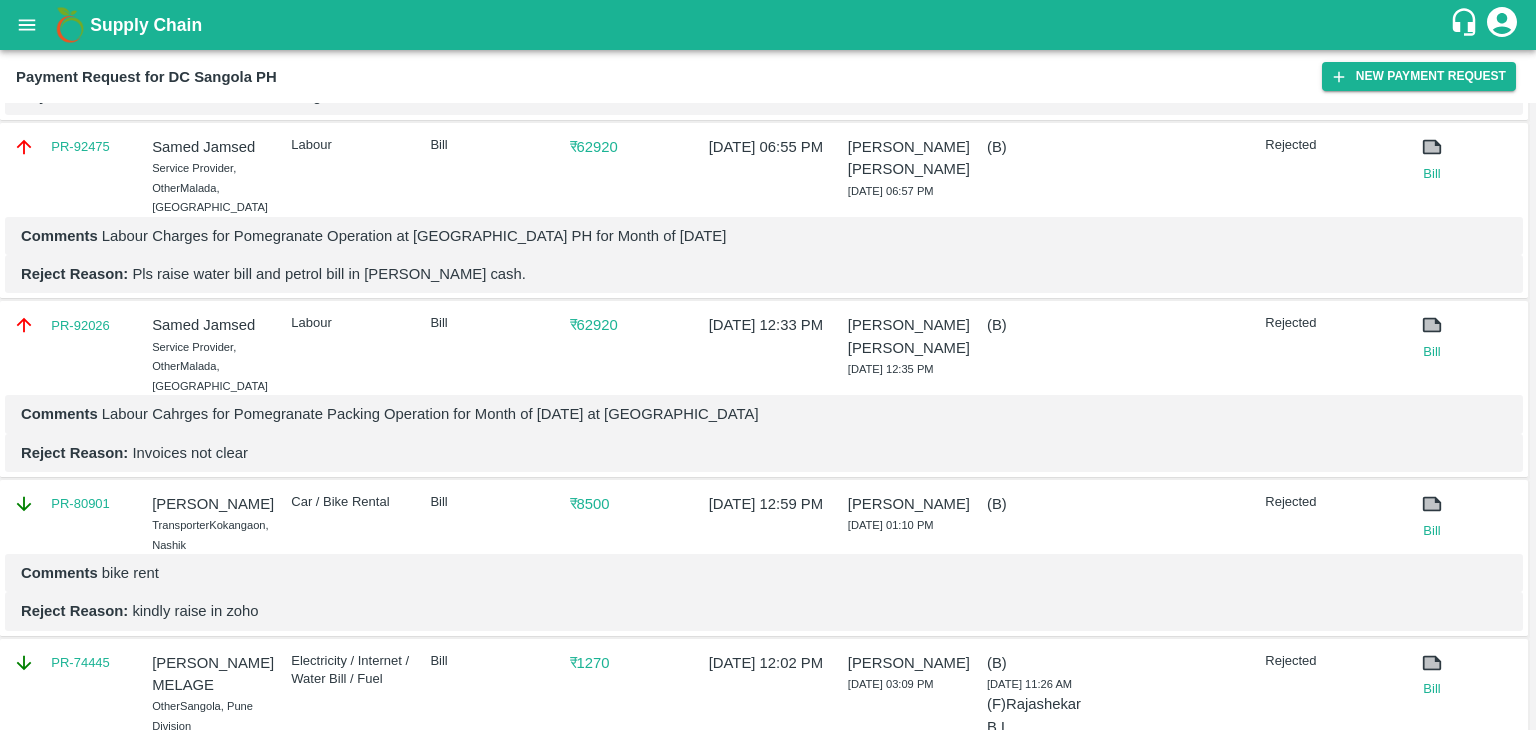 scroll, scrollTop: 0, scrollLeft: 0, axis: both 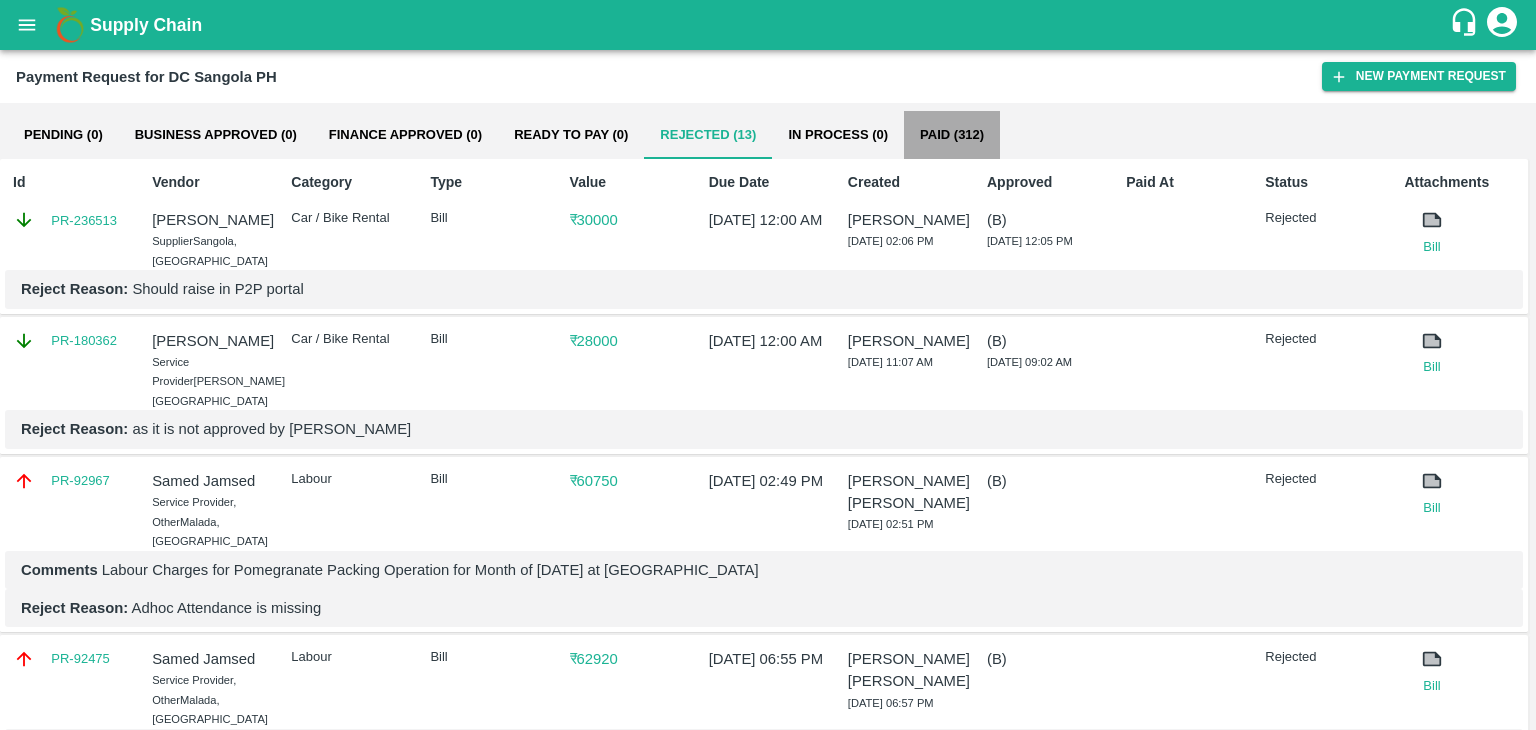 click on "Paid (312)" at bounding box center [952, 135] 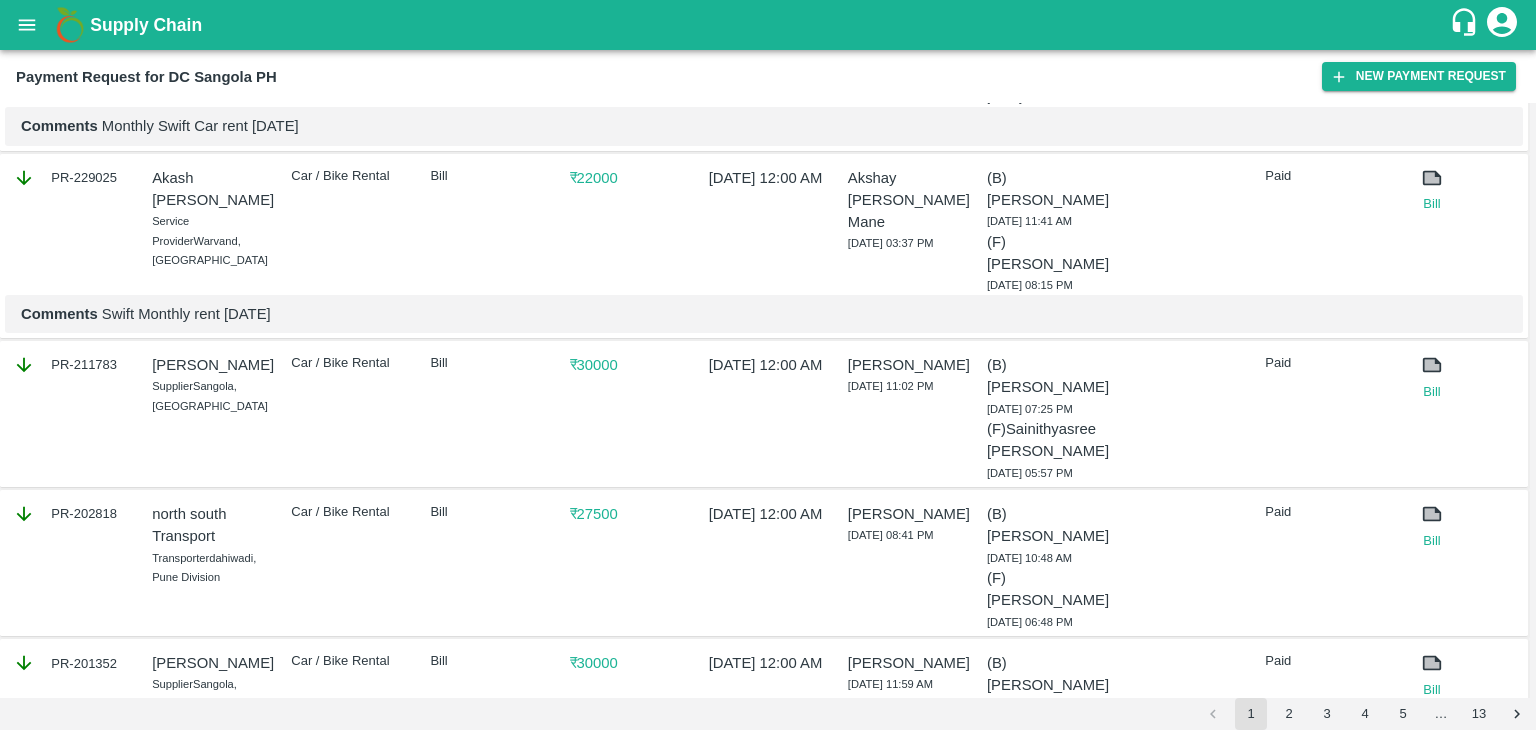 scroll, scrollTop: 0, scrollLeft: 0, axis: both 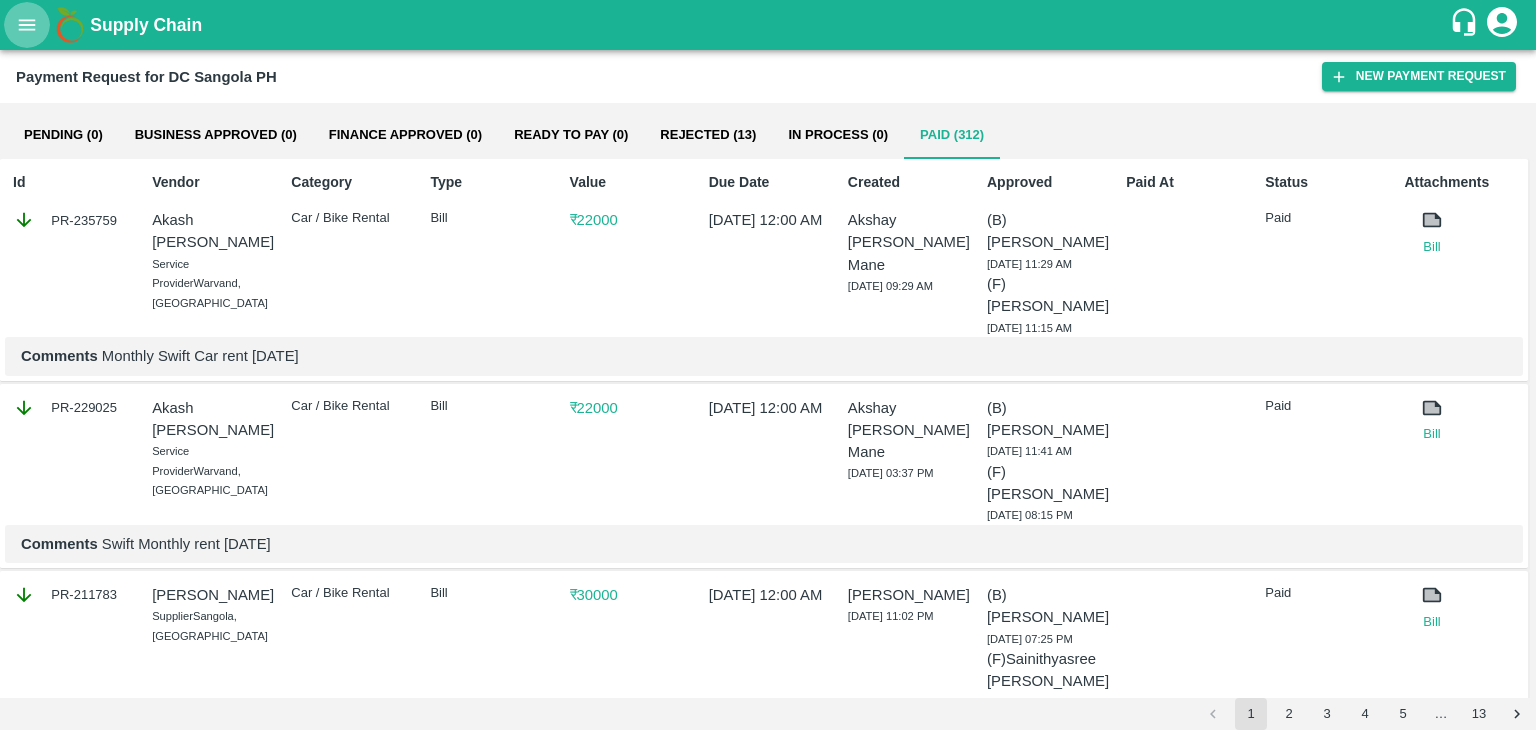 click 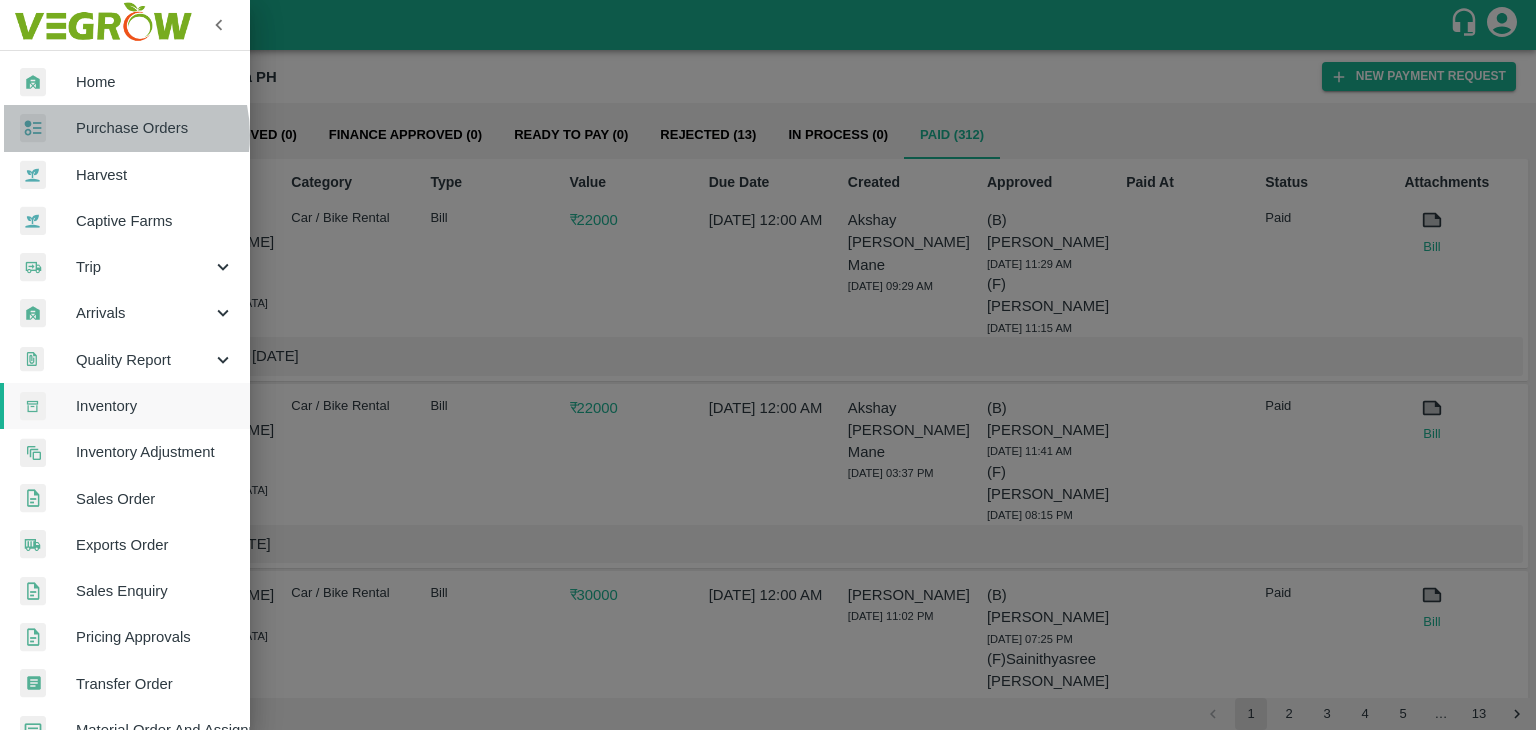 click on "Purchase Orders" at bounding box center (155, 128) 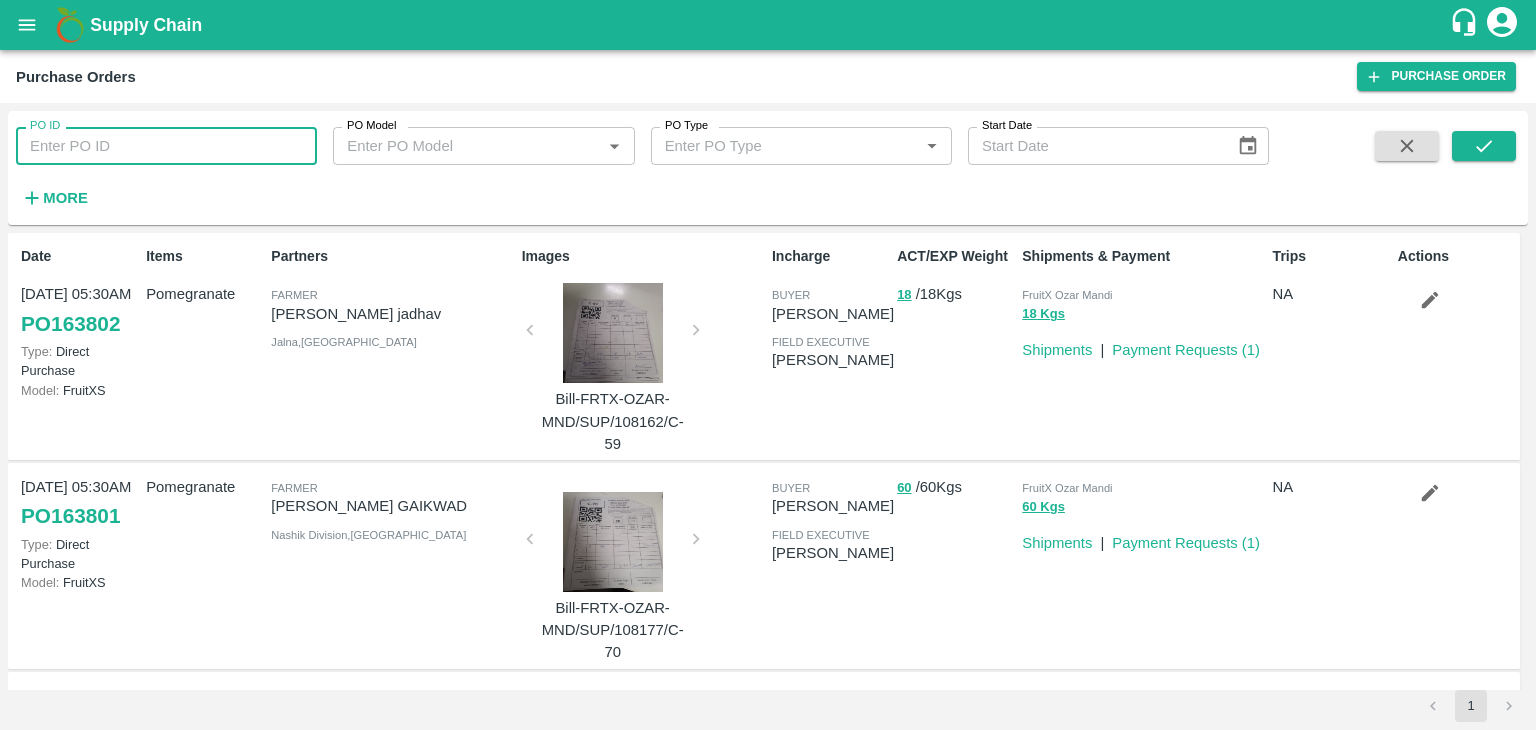 click on "PO ID" at bounding box center (166, 146) 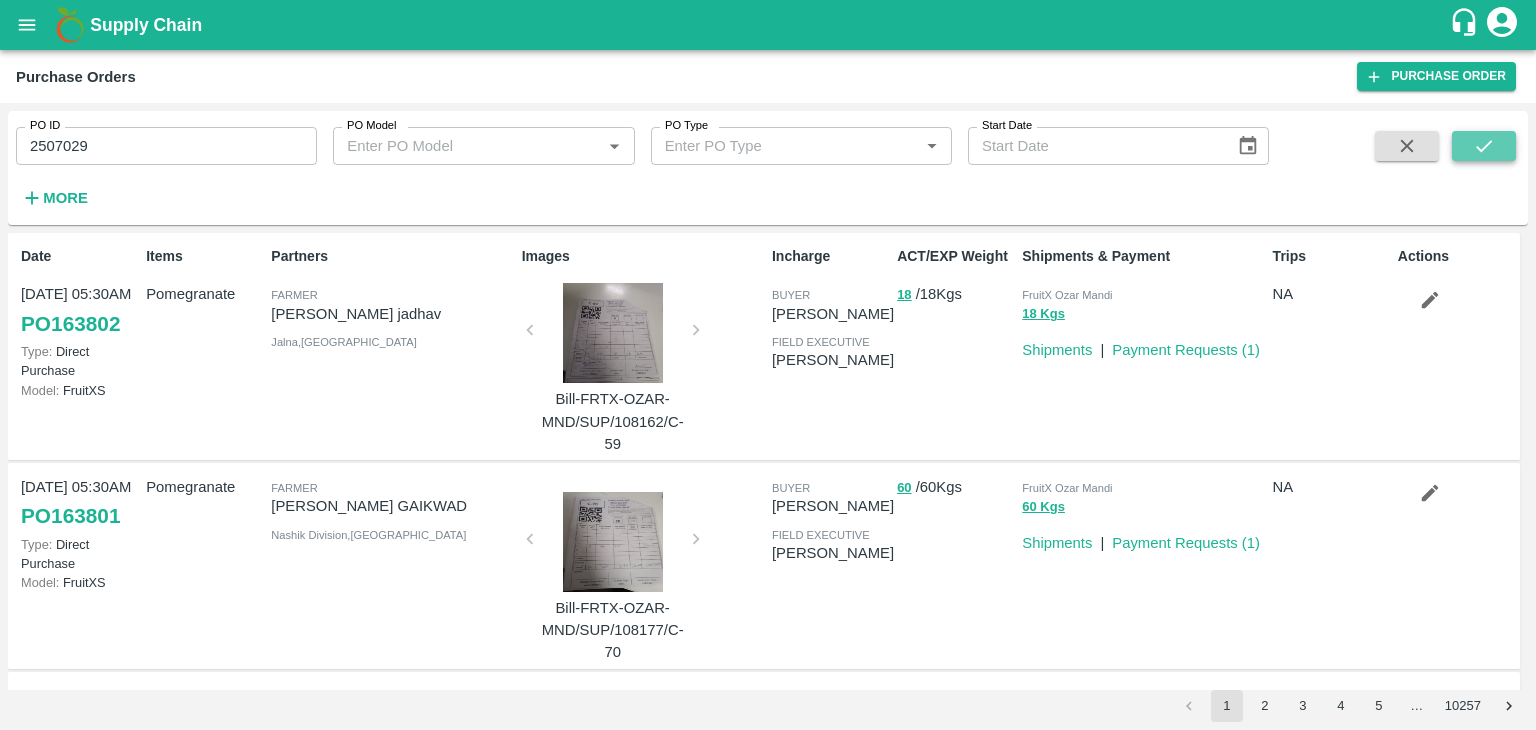 click at bounding box center (1484, 146) 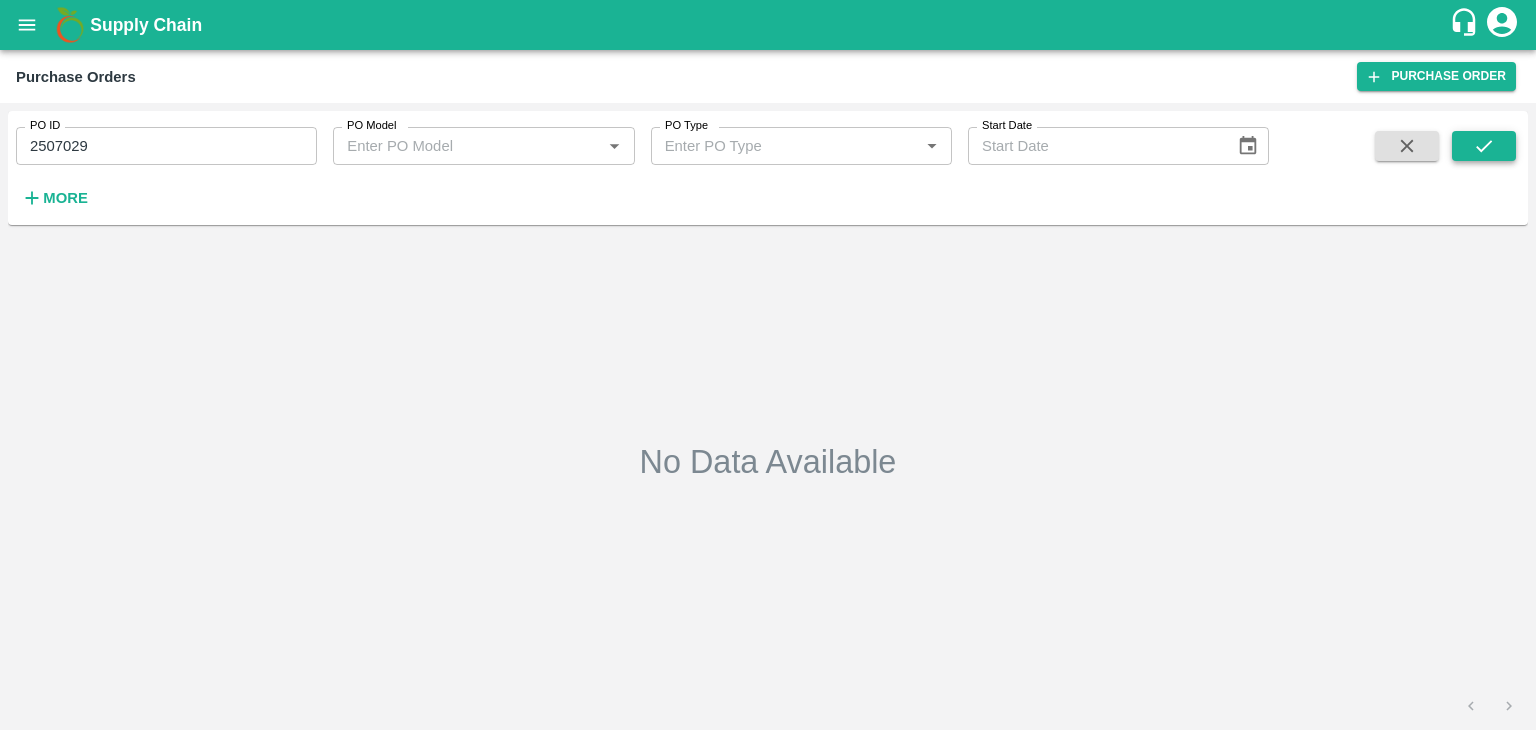 click at bounding box center [1484, 146] 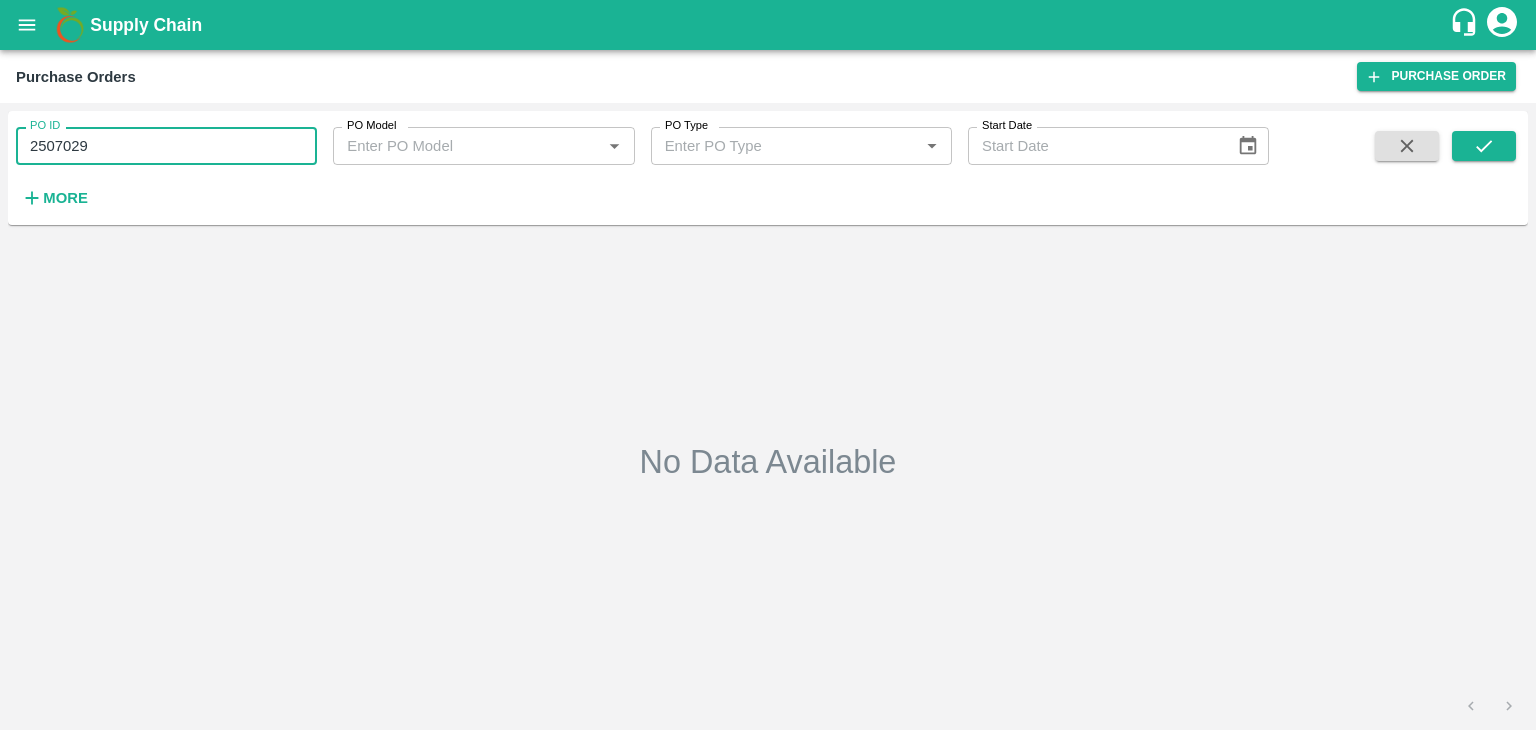 click on "2507029" at bounding box center [166, 146] 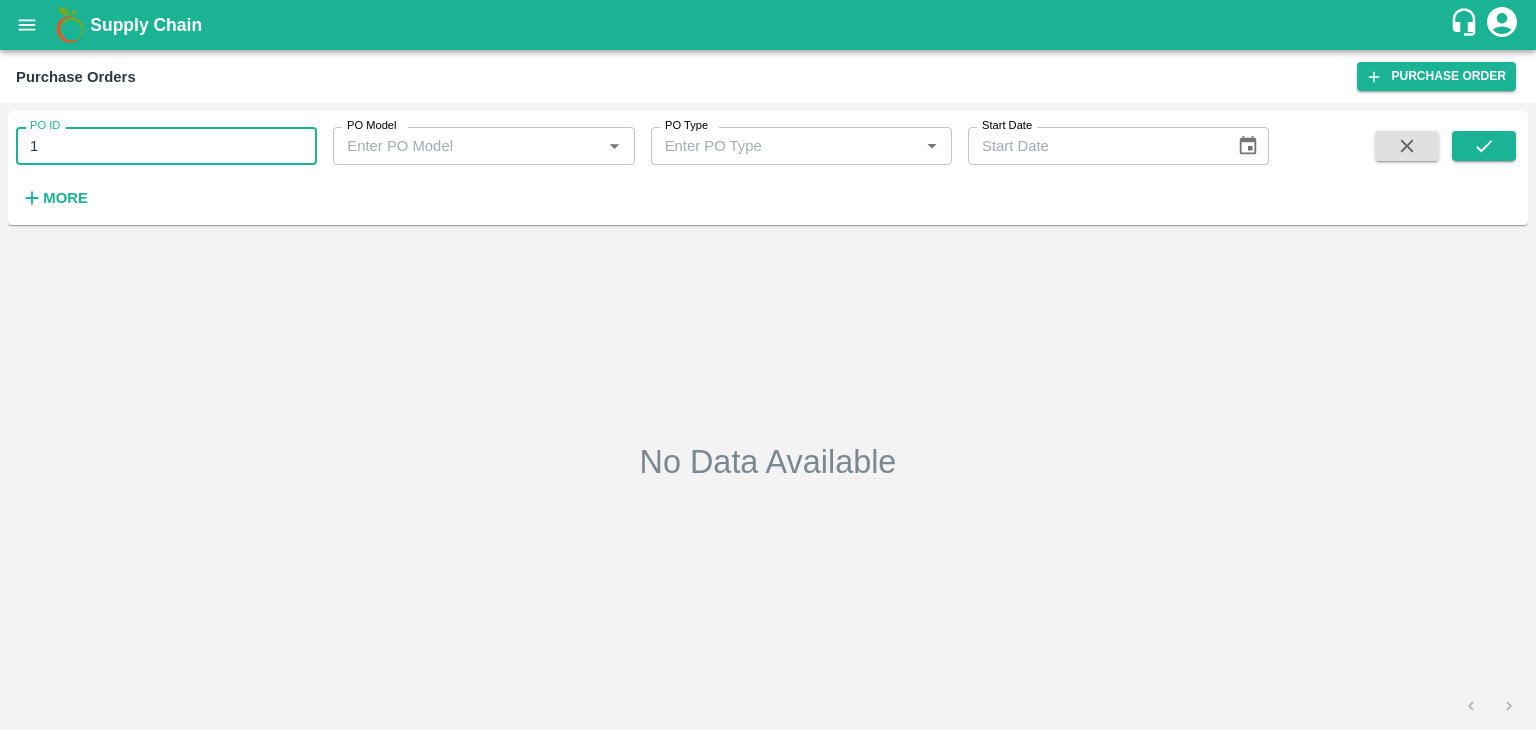 type on "1" 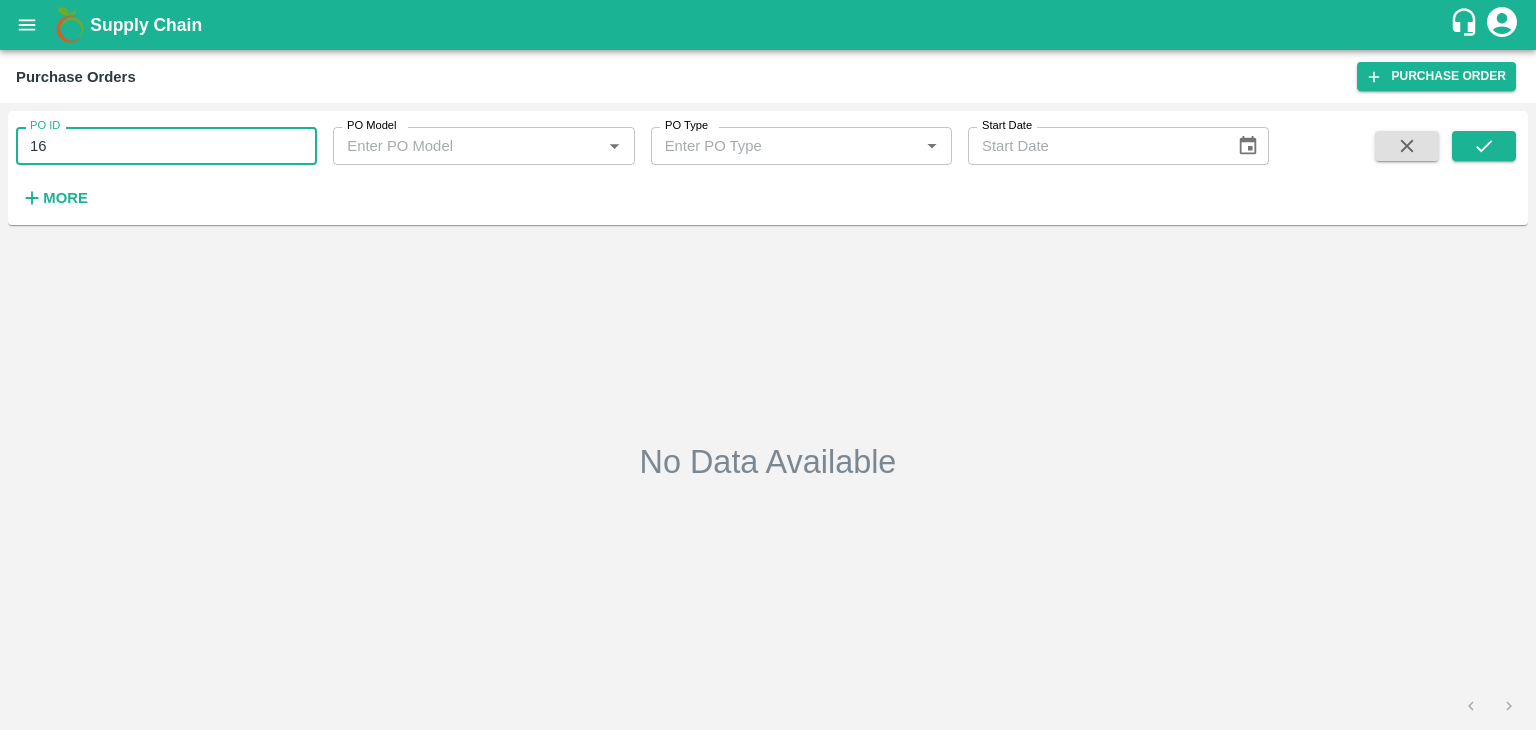 paste 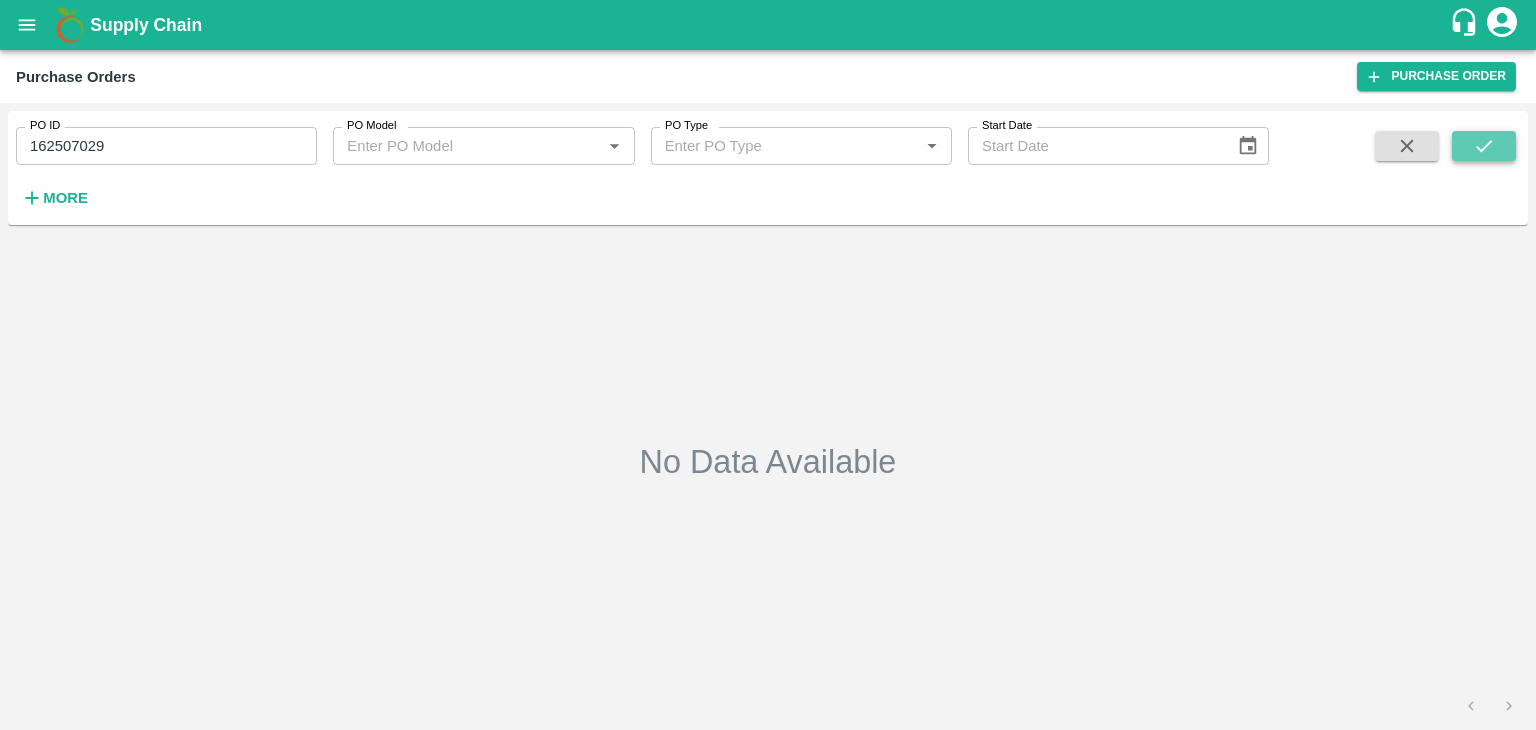click at bounding box center [1484, 146] 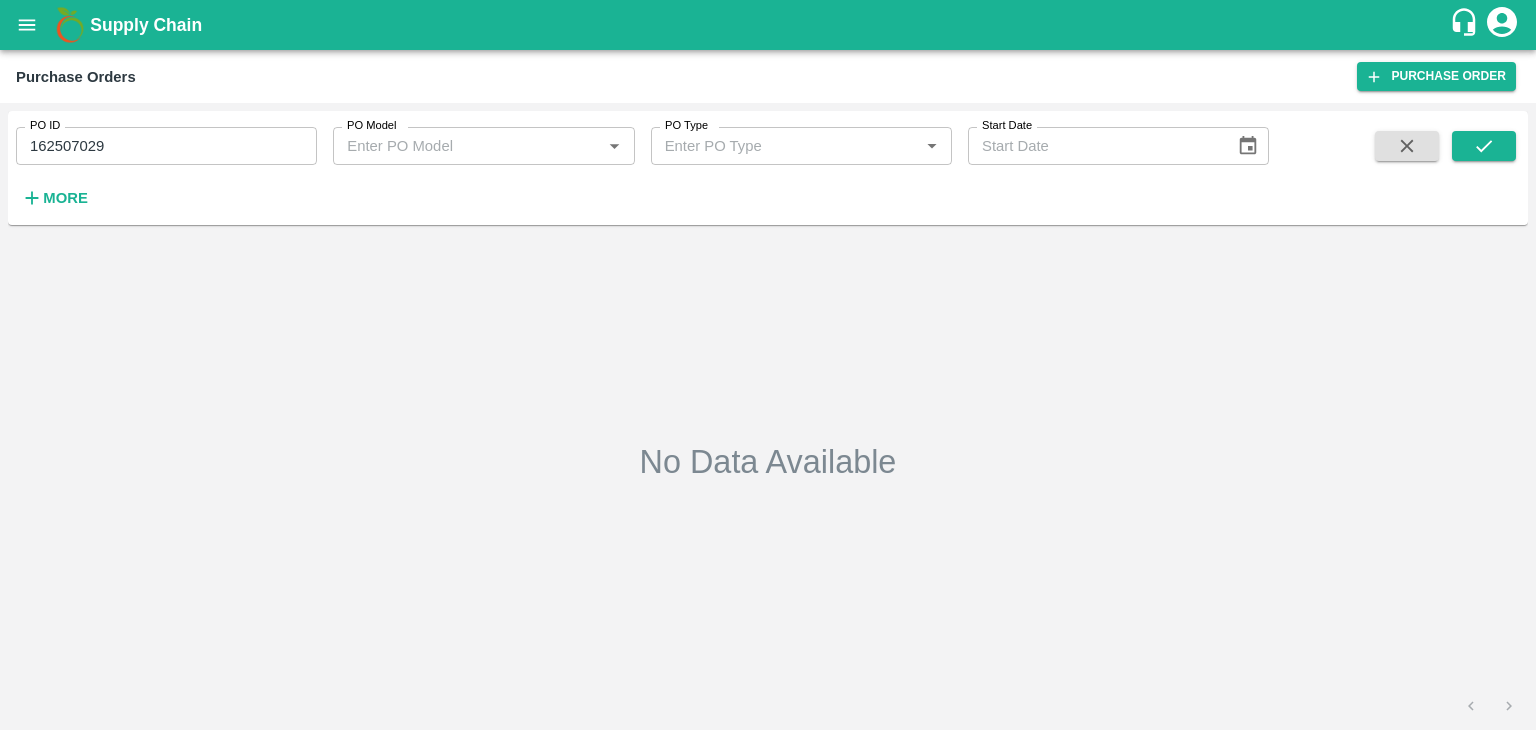 click on "162507029" at bounding box center [166, 146] 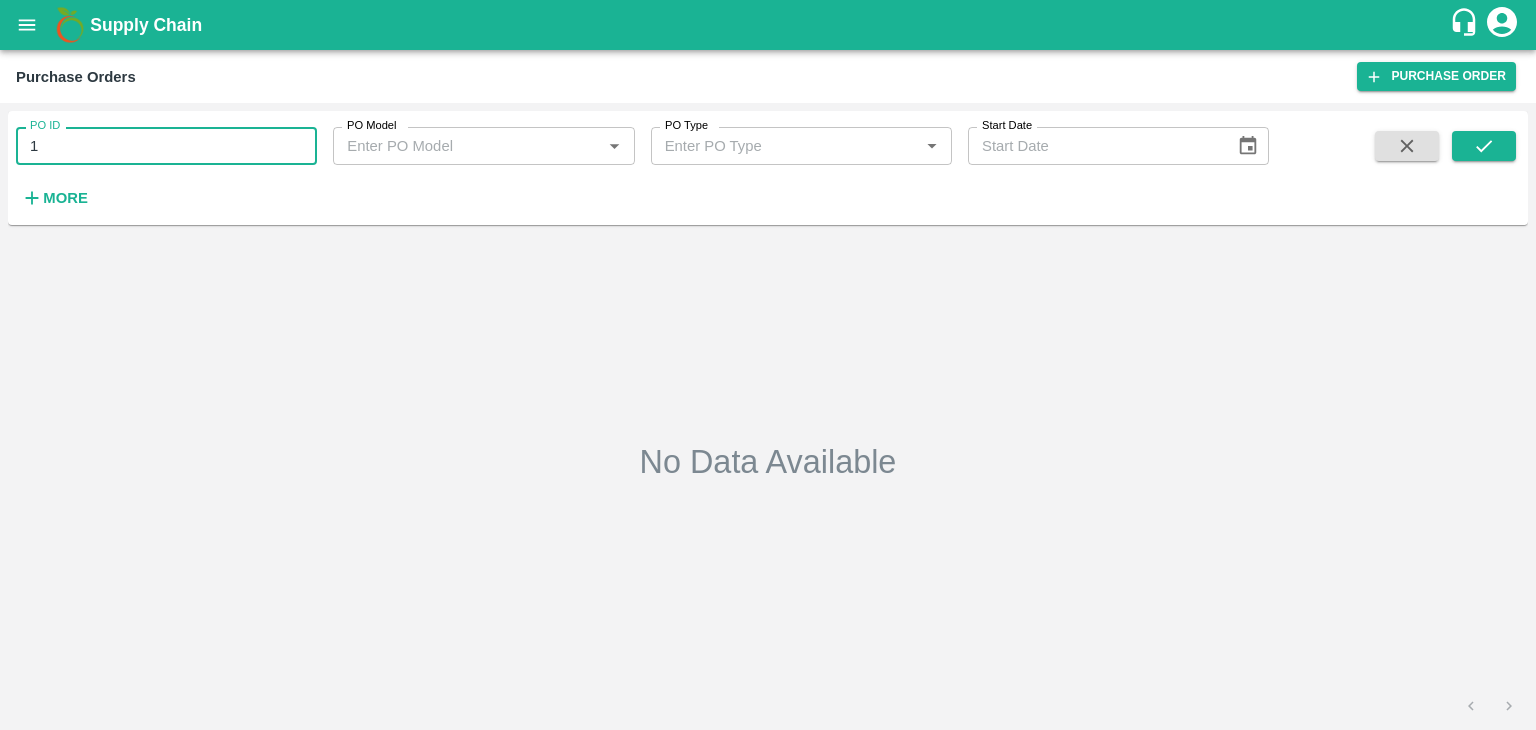 type on "1" 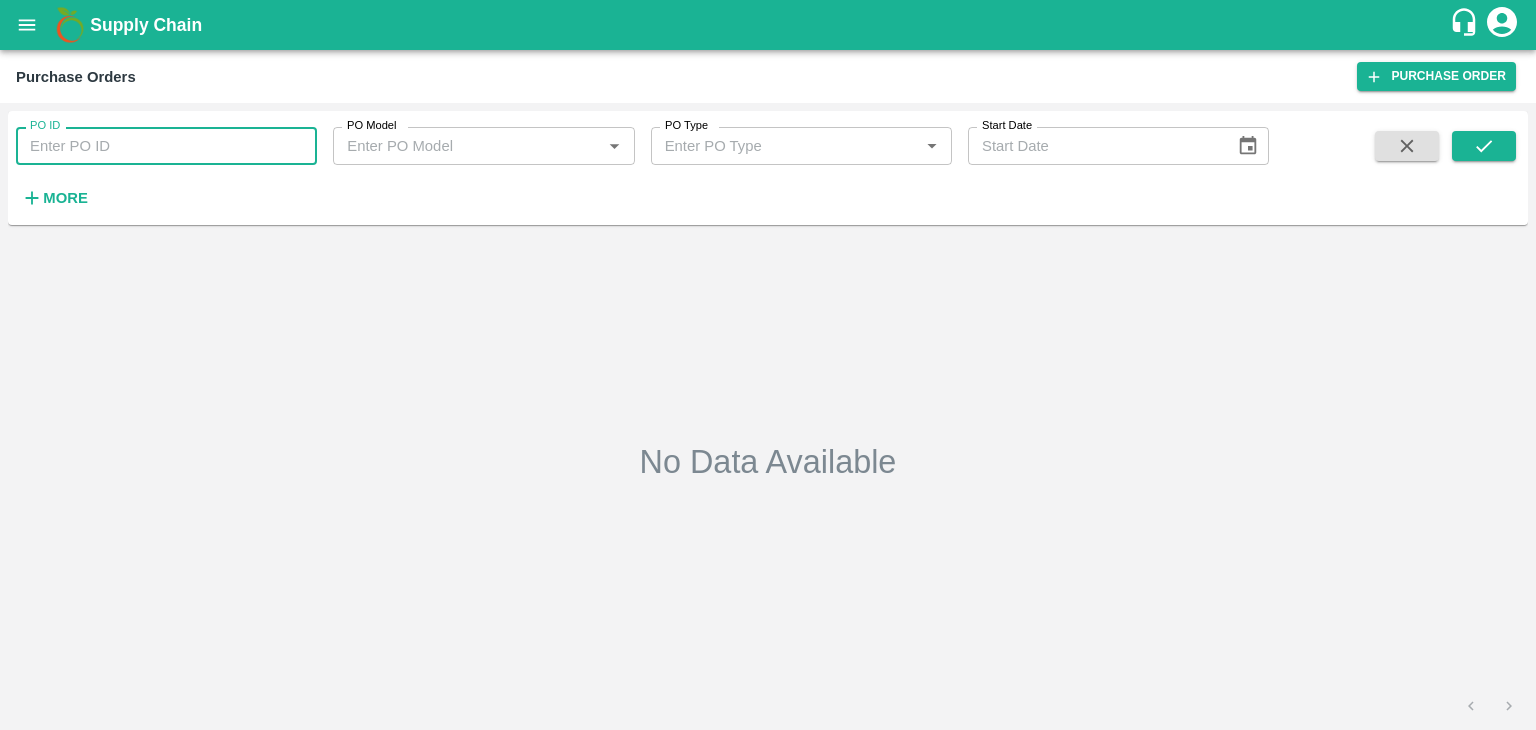 paste 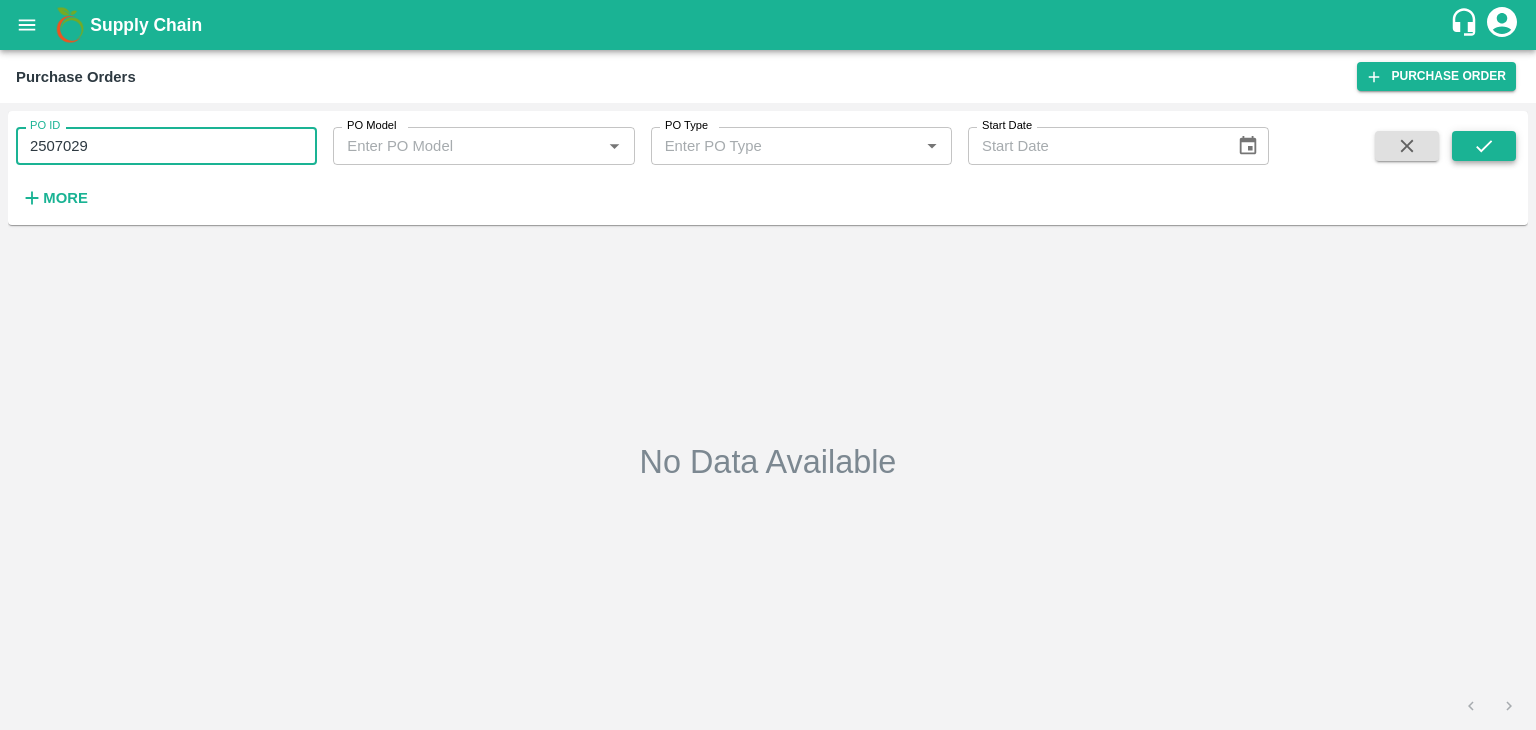 type on "2507029" 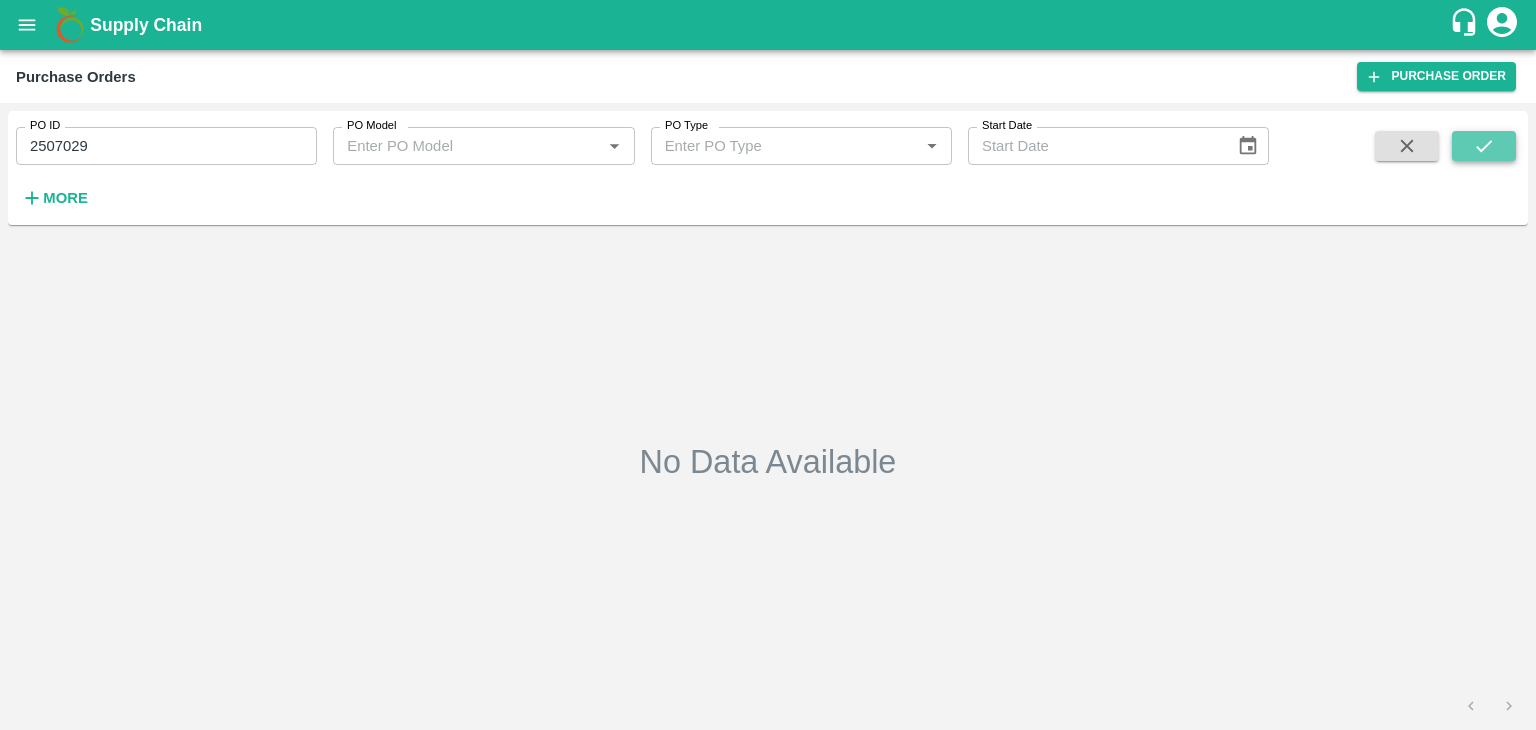 click 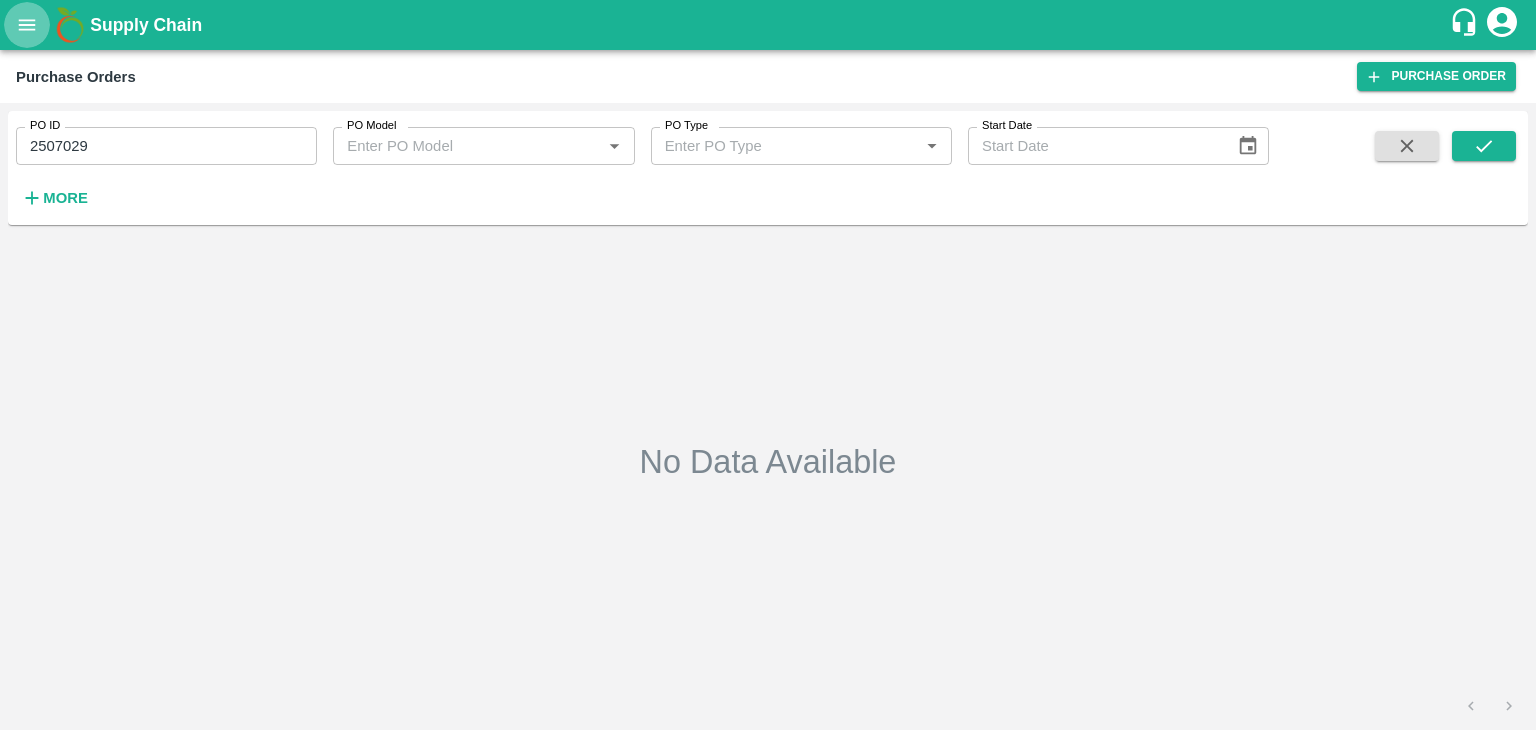 click 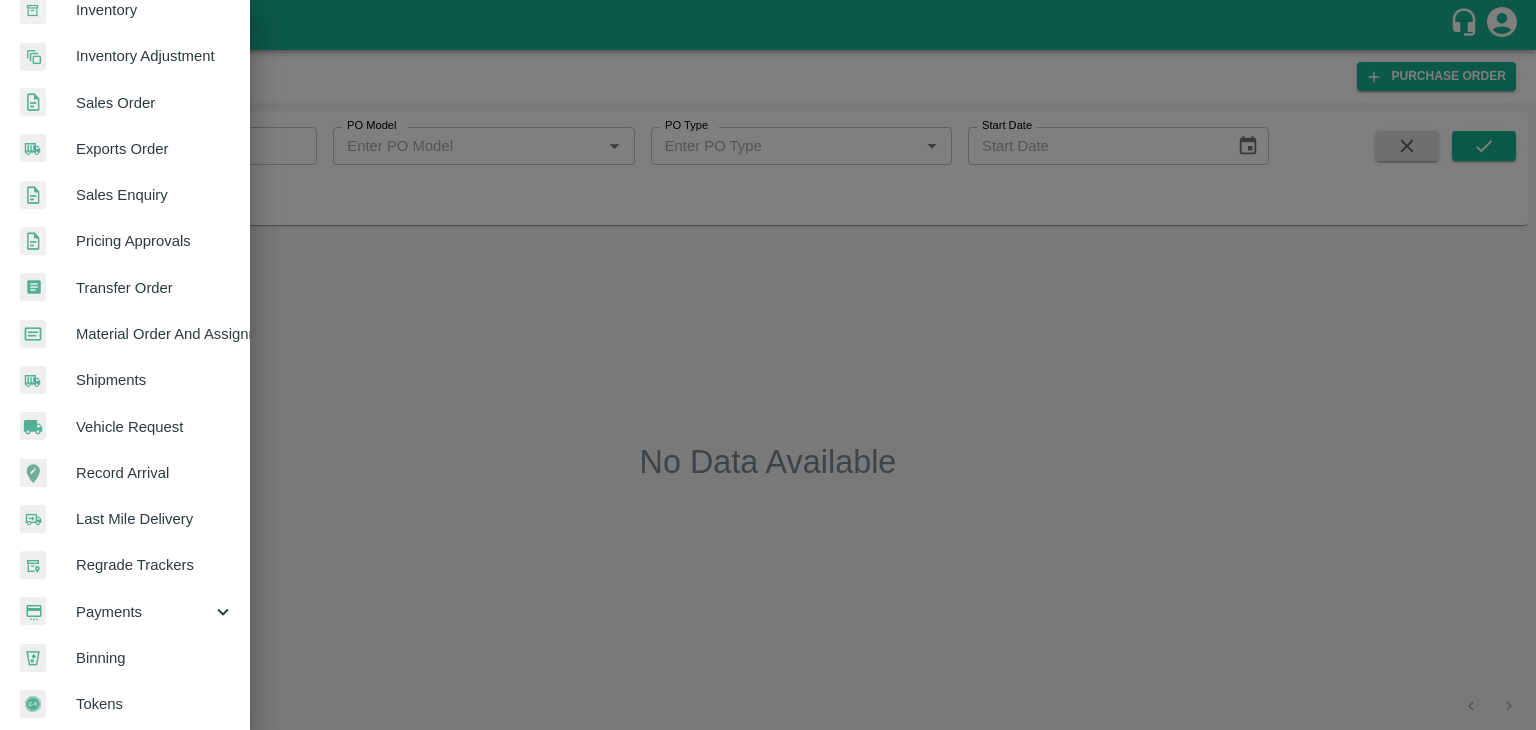 scroll, scrollTop: 409, scrollLeft: 0, axis: vertical 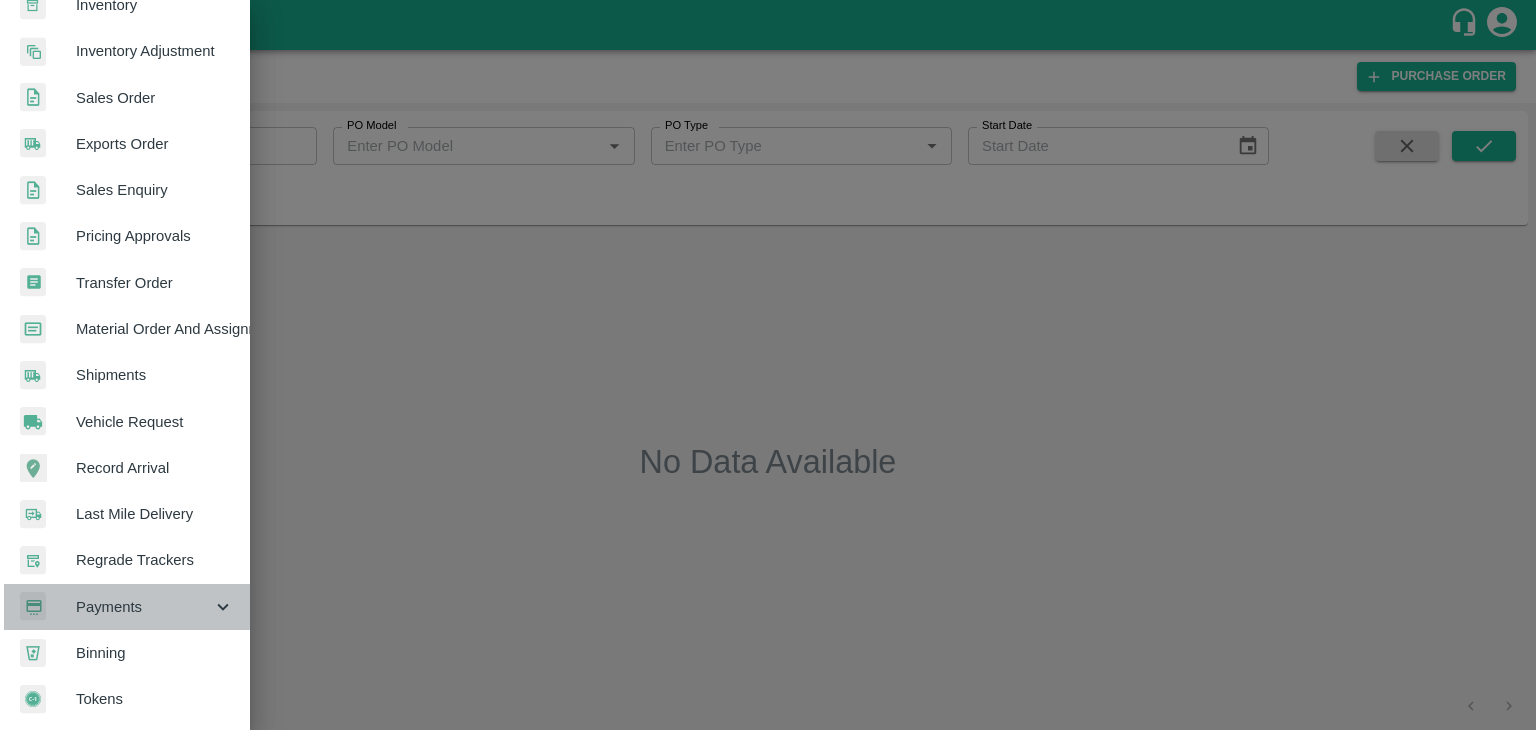 click on "Payments" at bounding box center (144, 607) 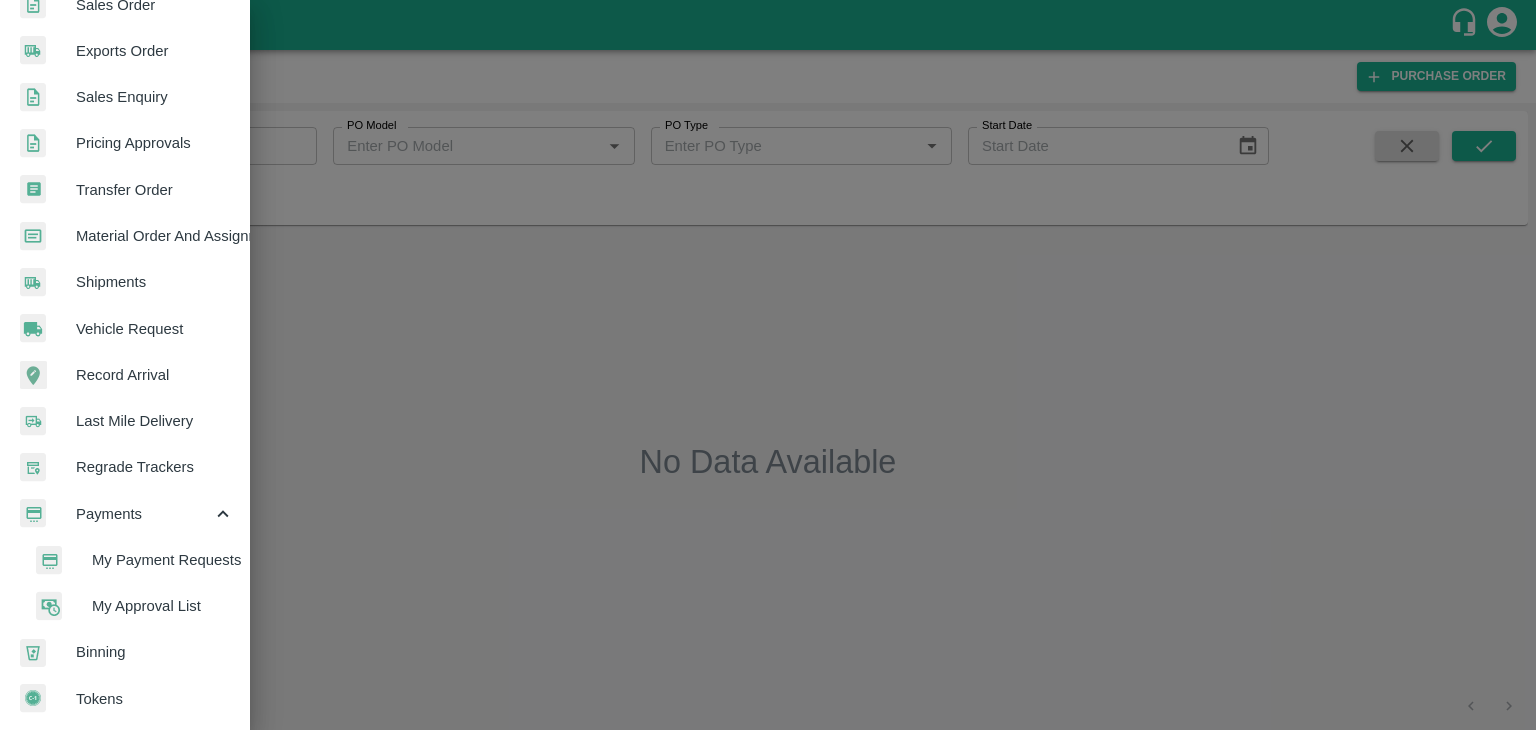 click on "My Approval List" at bounding box center [163, 606] 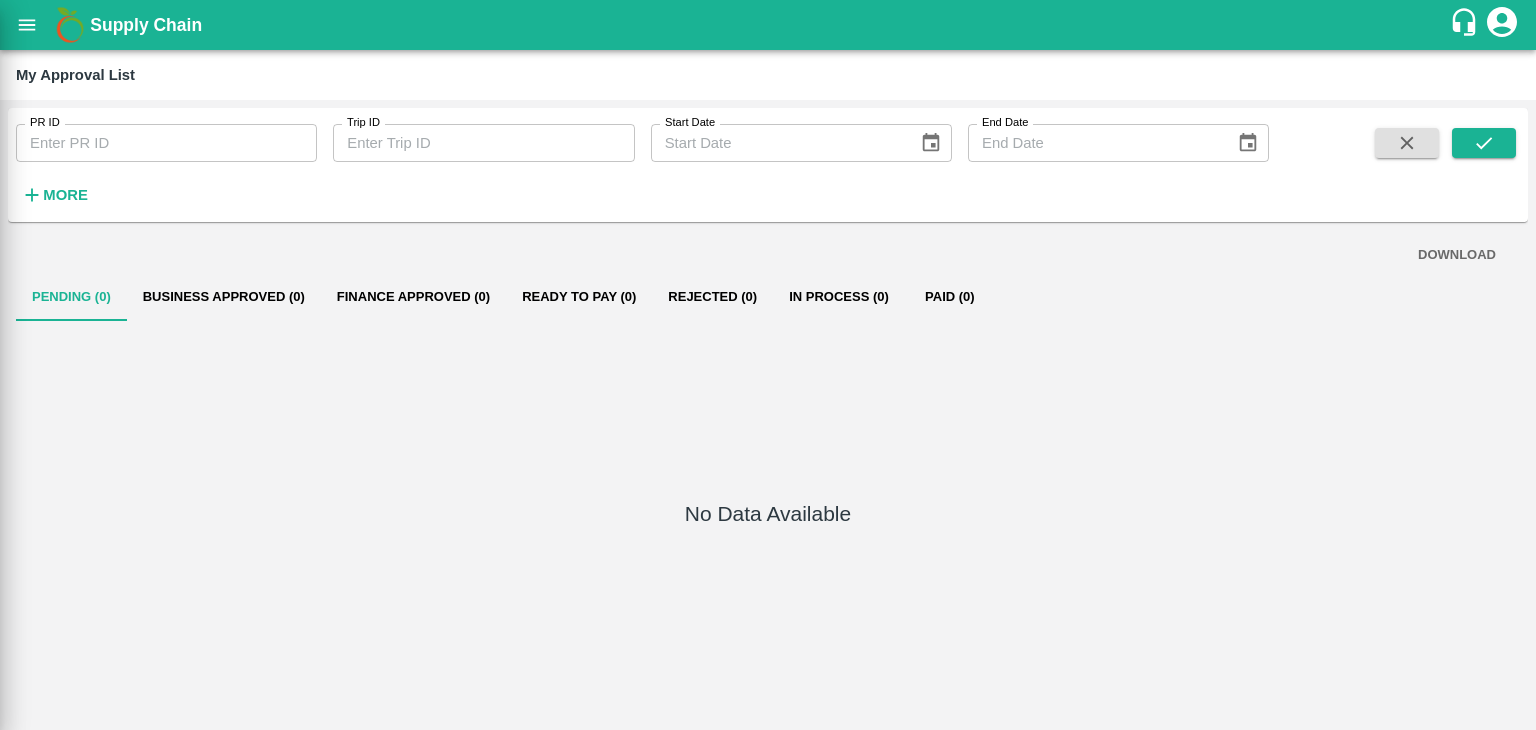 scroll, scrollTop: 494, scrollLeft: 0, axis: vertical 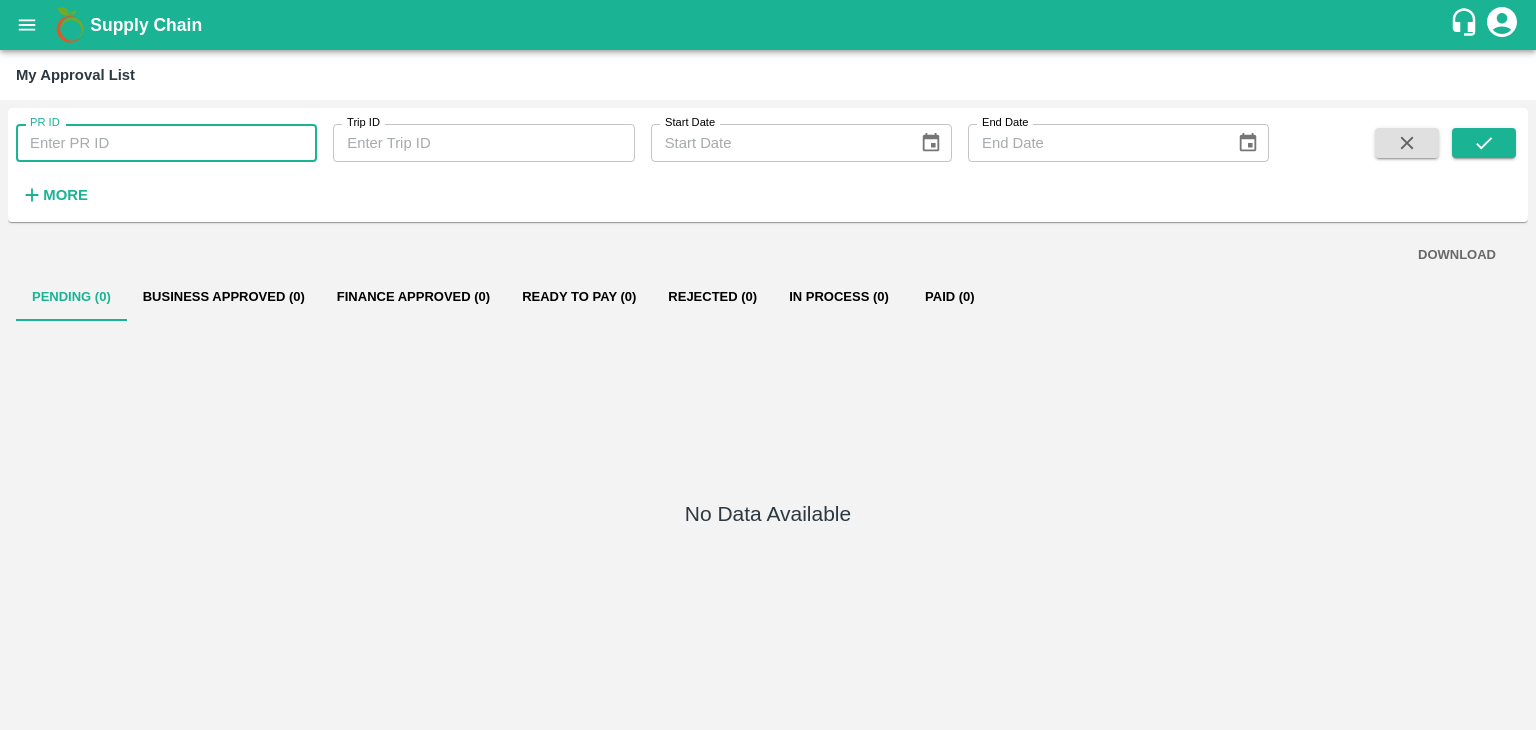 click on "PR ID" at bounding box center (166, 143) 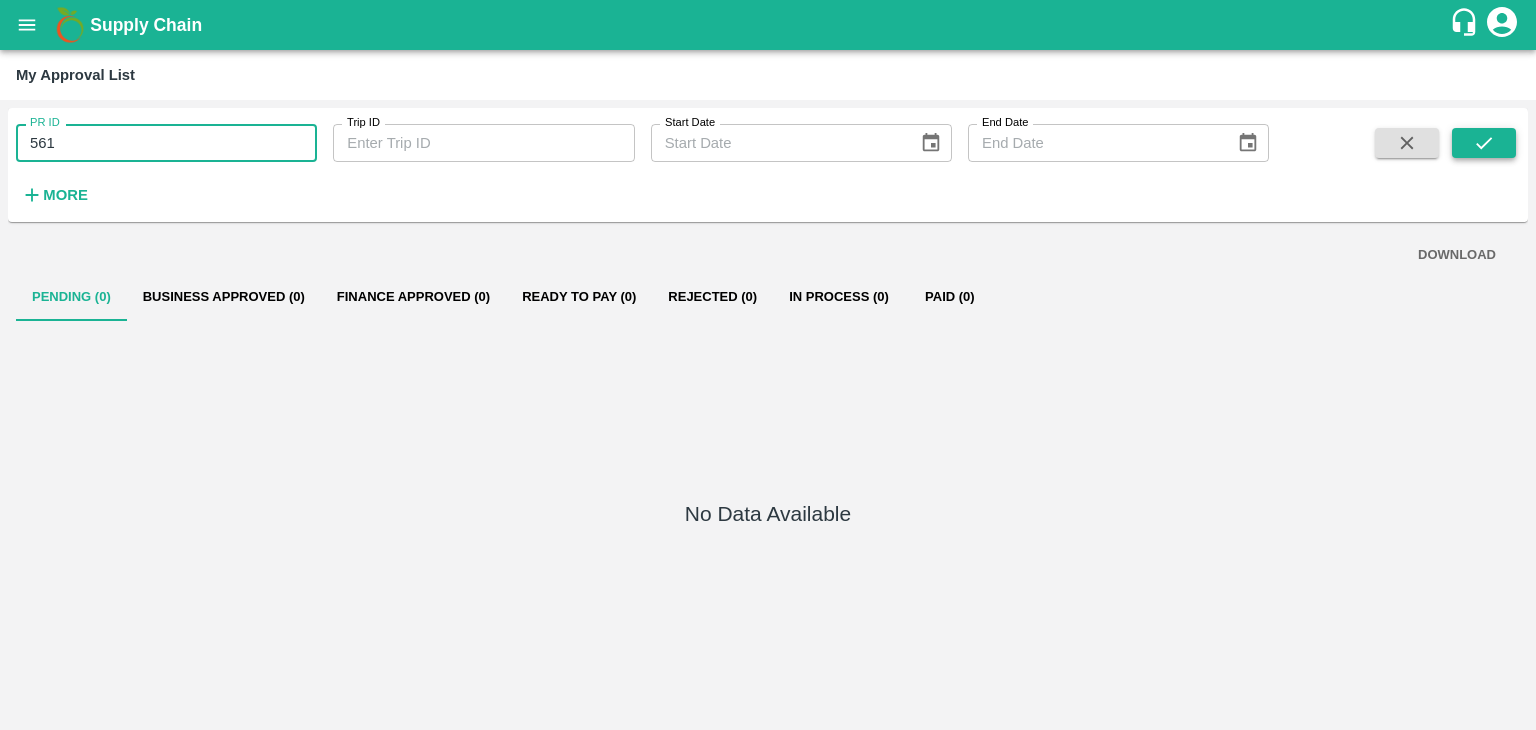 type on "561" 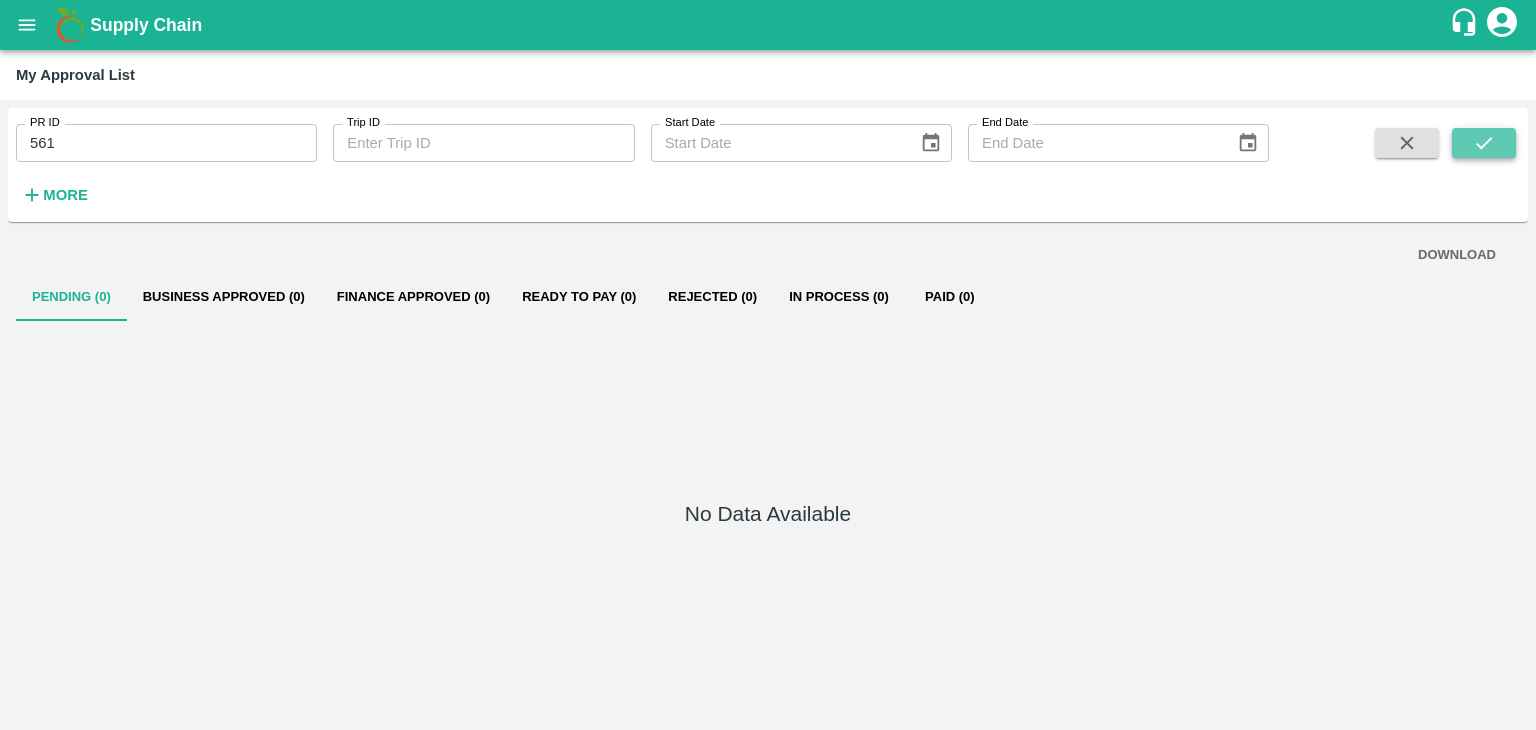 click 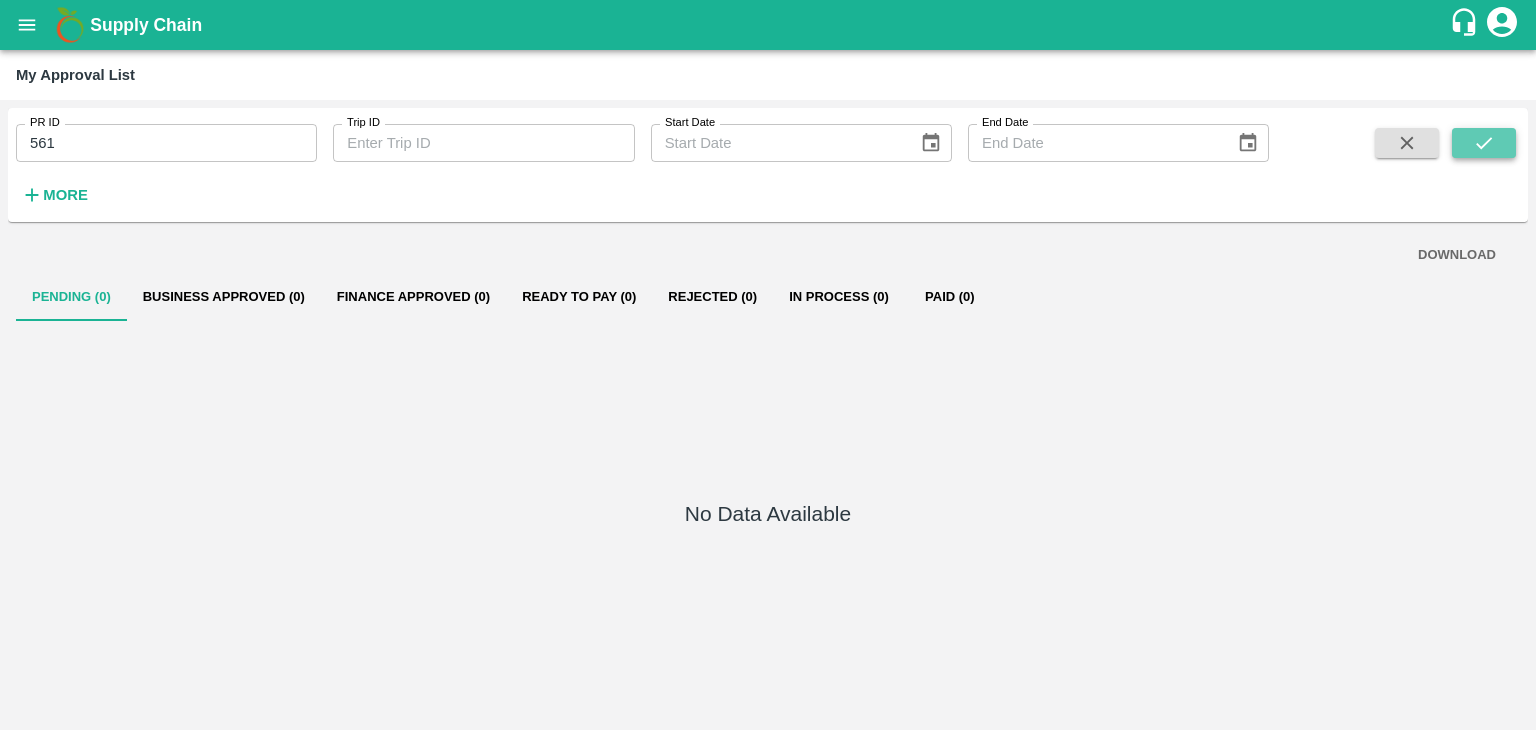 click 